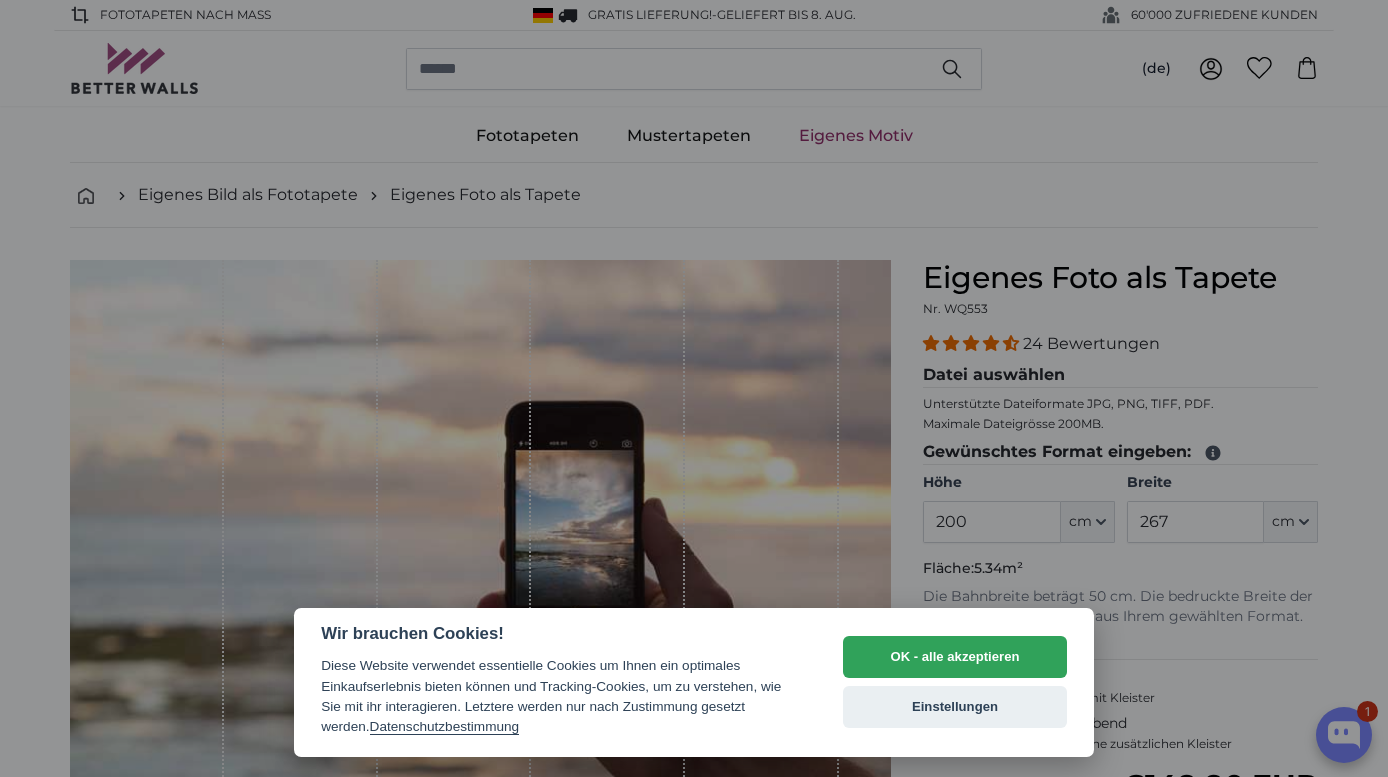 scroll, scrollTop: 0, scrollLeft: 0, axis: both 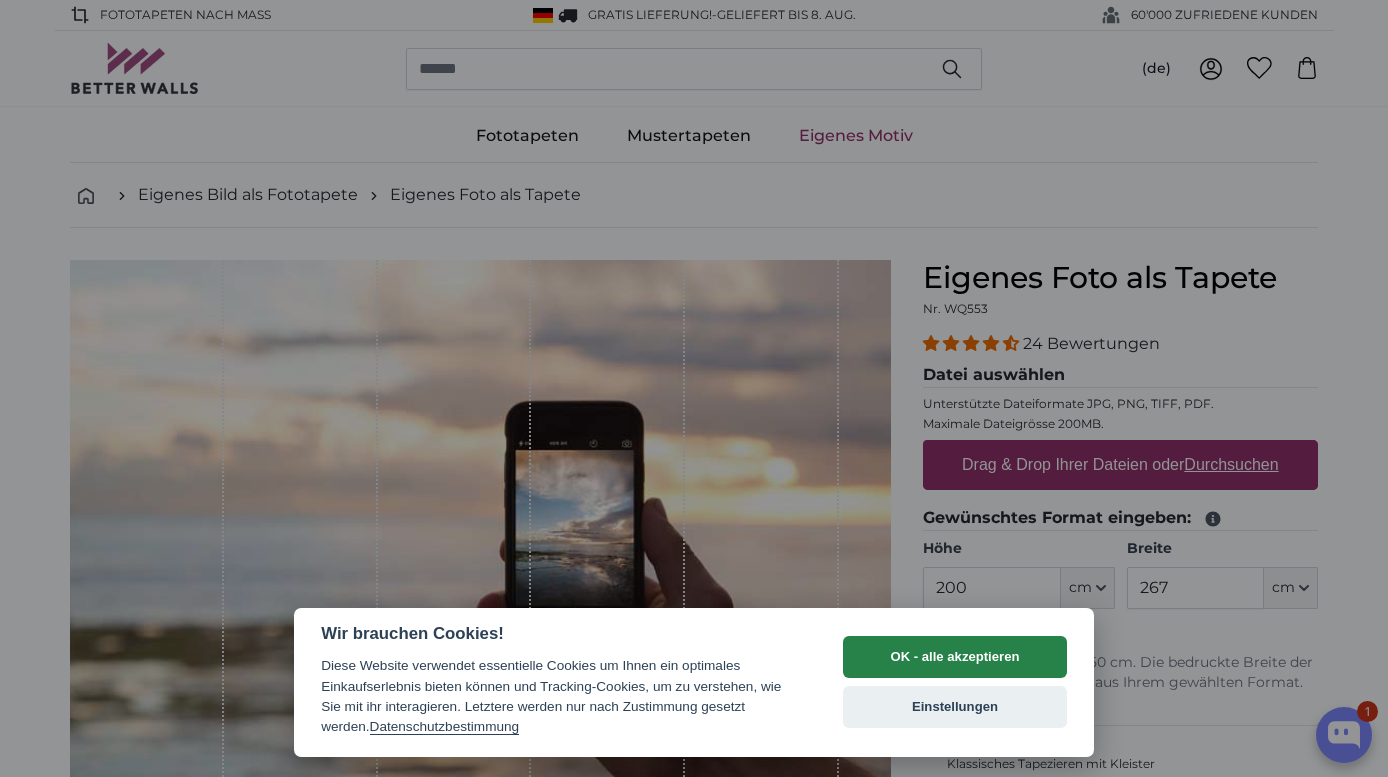 click on "OK - alle akzeptieren" at bounding box center (955, 657) 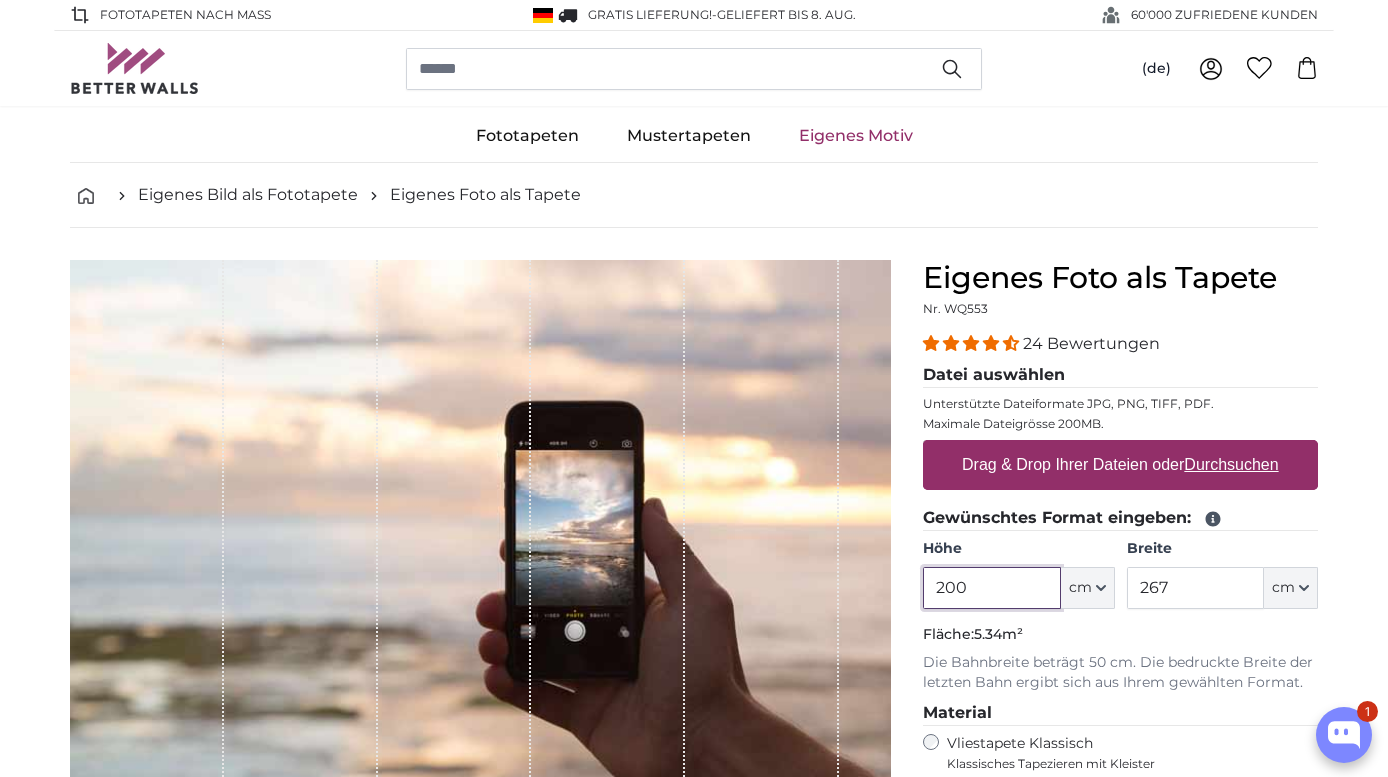 drag, startPoint x: 1004, startPoint y: 595, endPoint x: 803, endPoint y: 560, distance: 204.0245 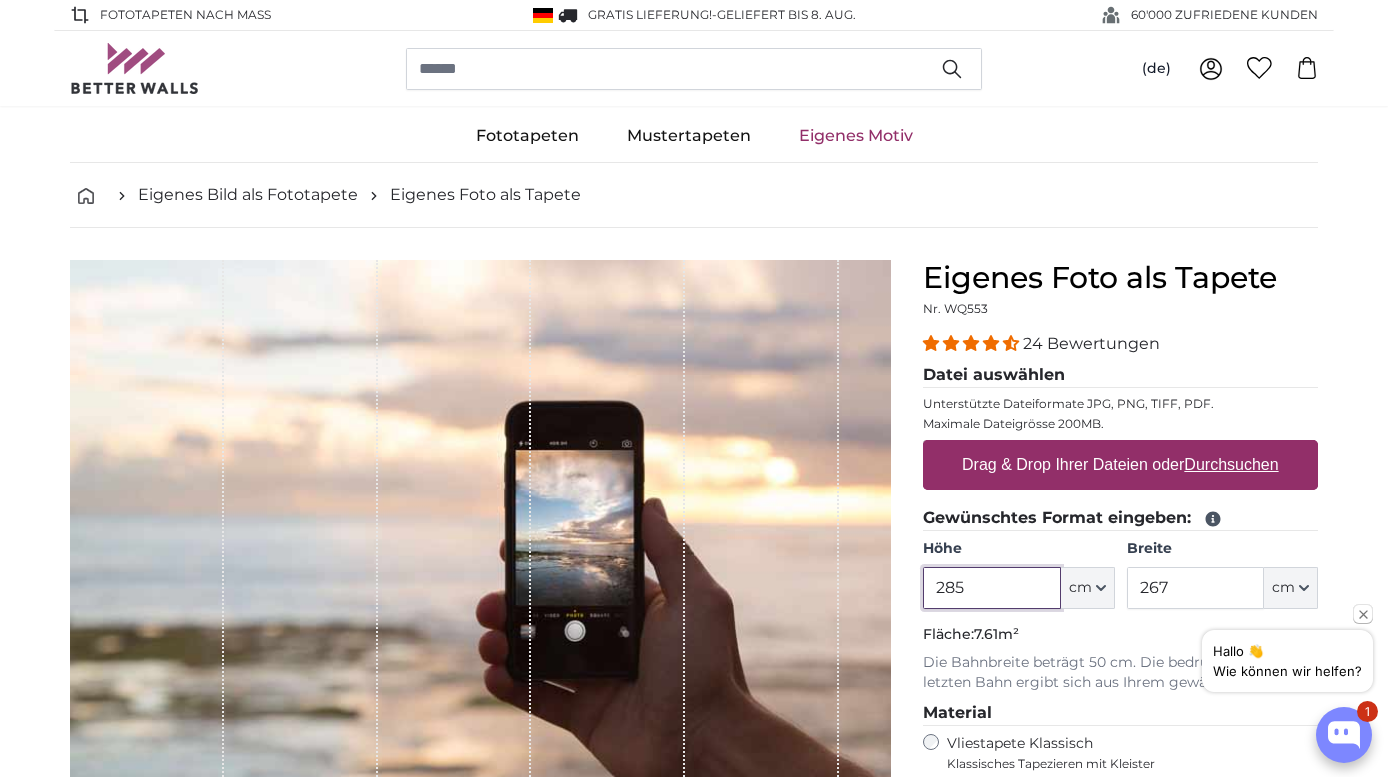 type on "285" 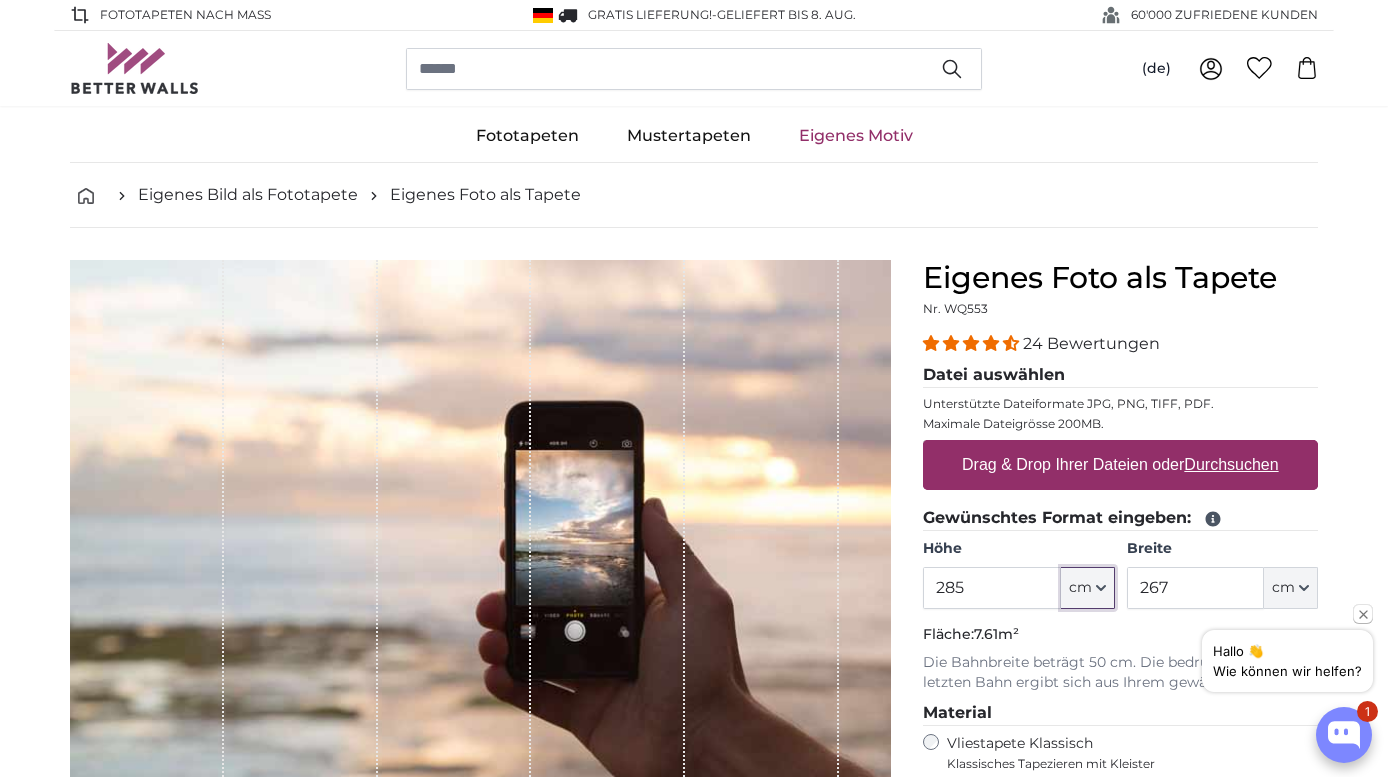 type 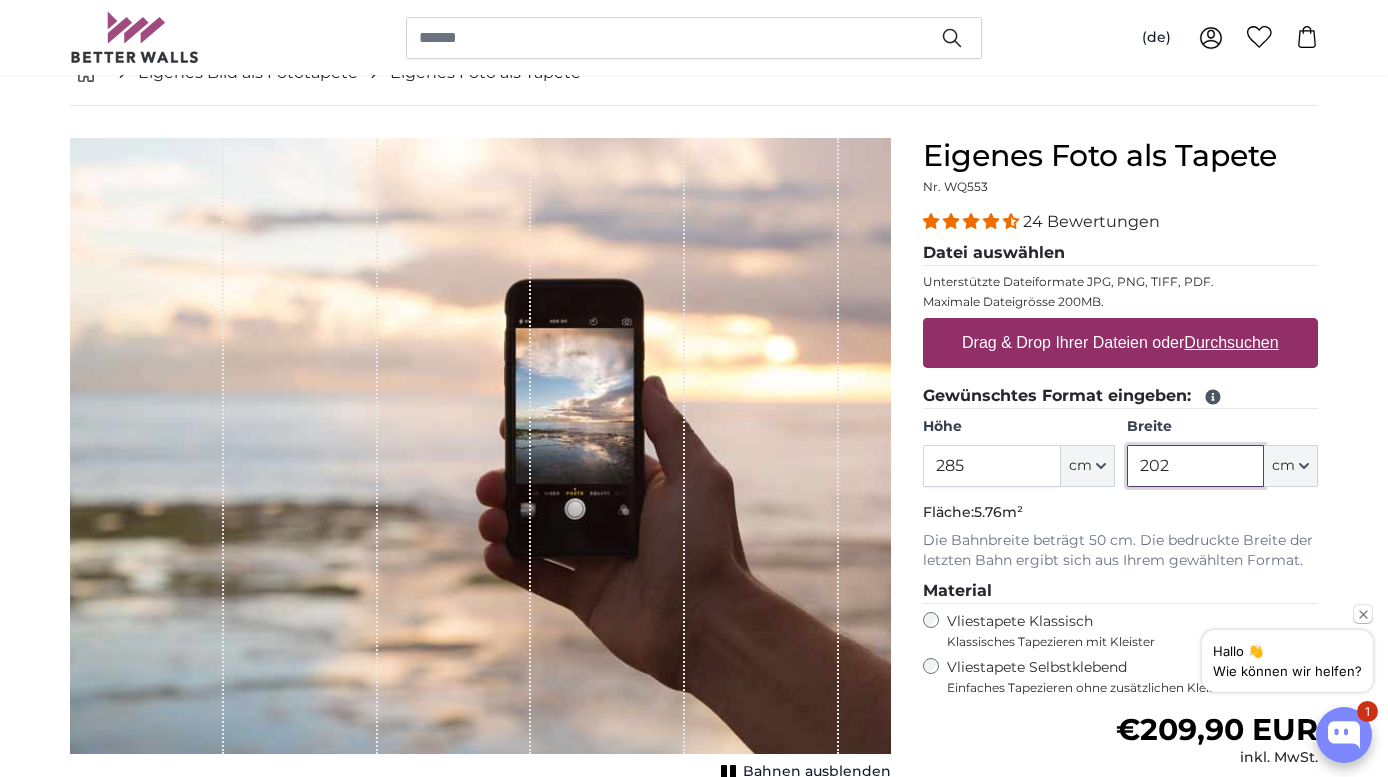 scroll, scrollTop: 152, scrollLeft: 0, axis: vertical 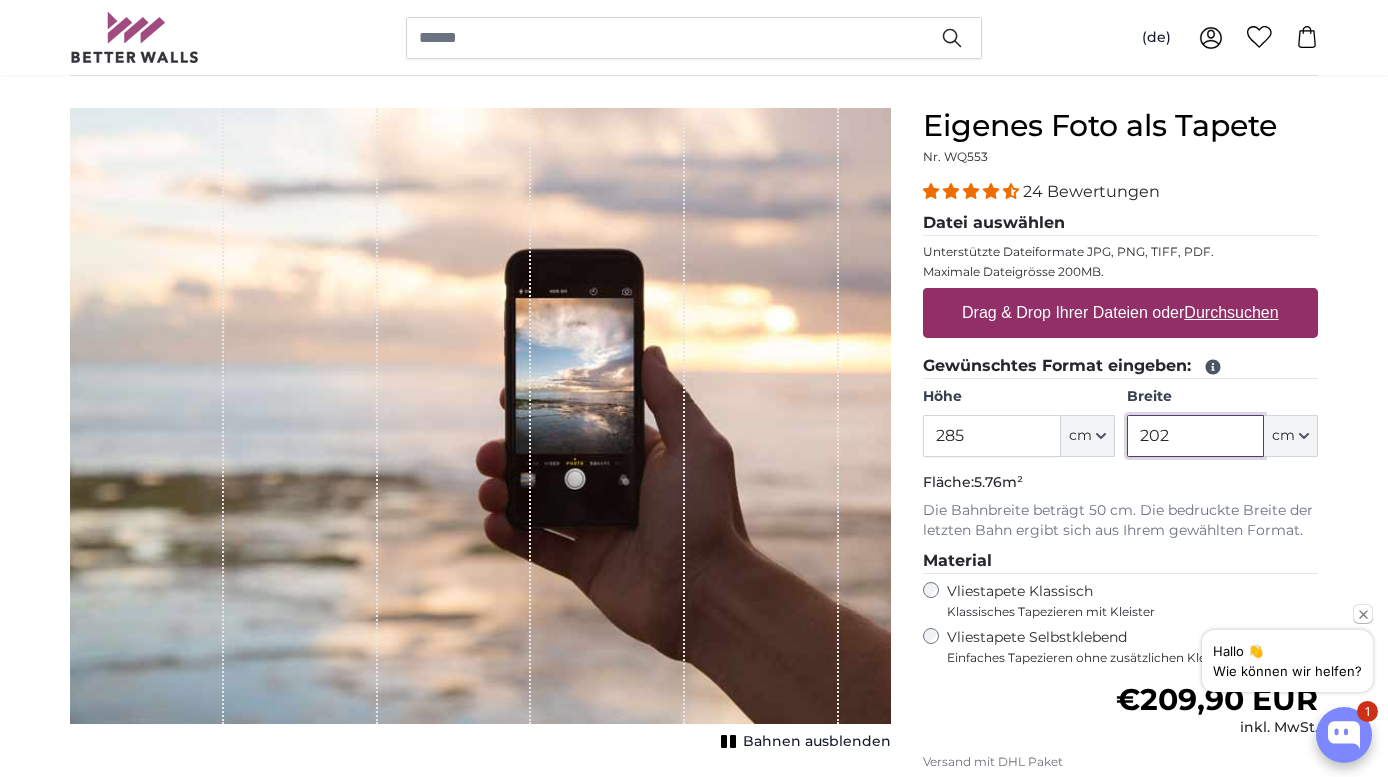 type on "202" 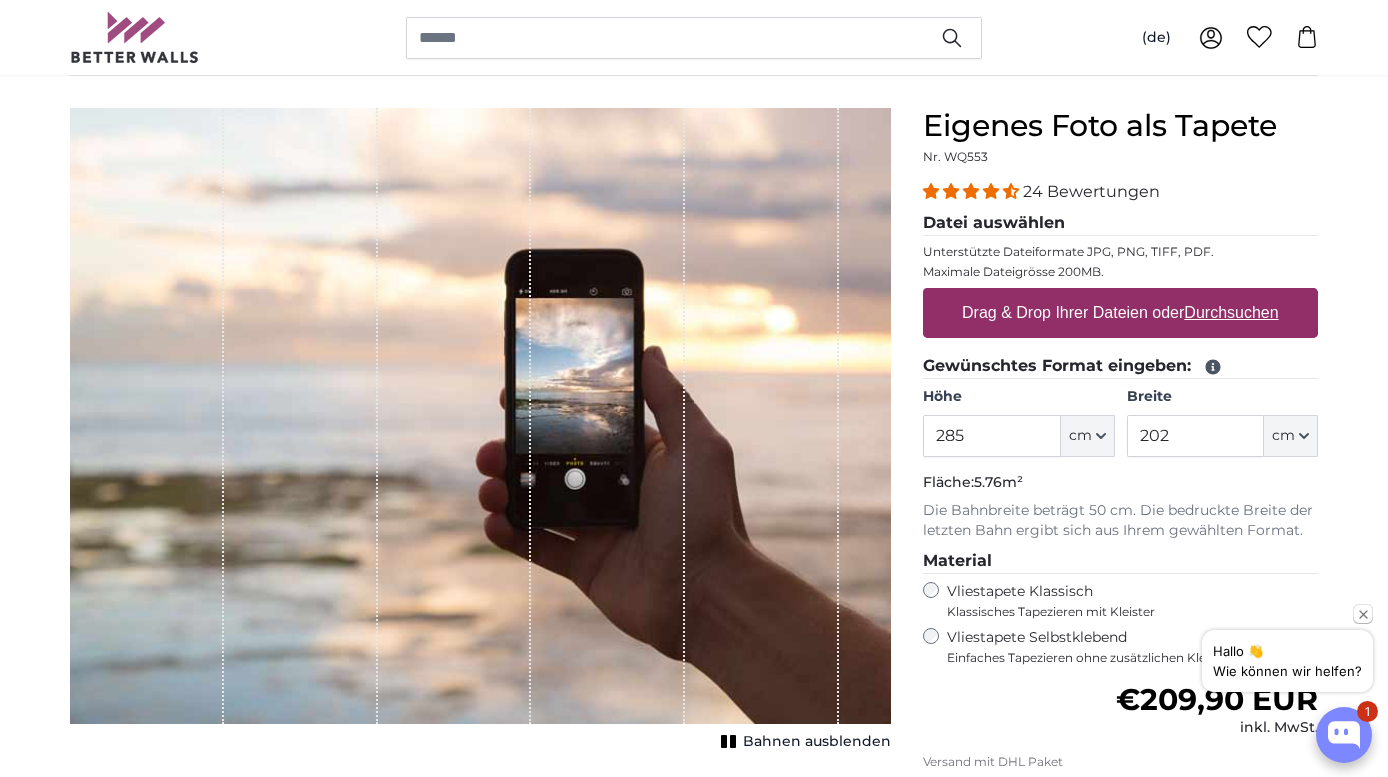 click on "Die Bahnbreite beträgt 50 cm. Die bedruckte Breite der letzten Bahn ergibt sich aus Ihrem gewählten Format." 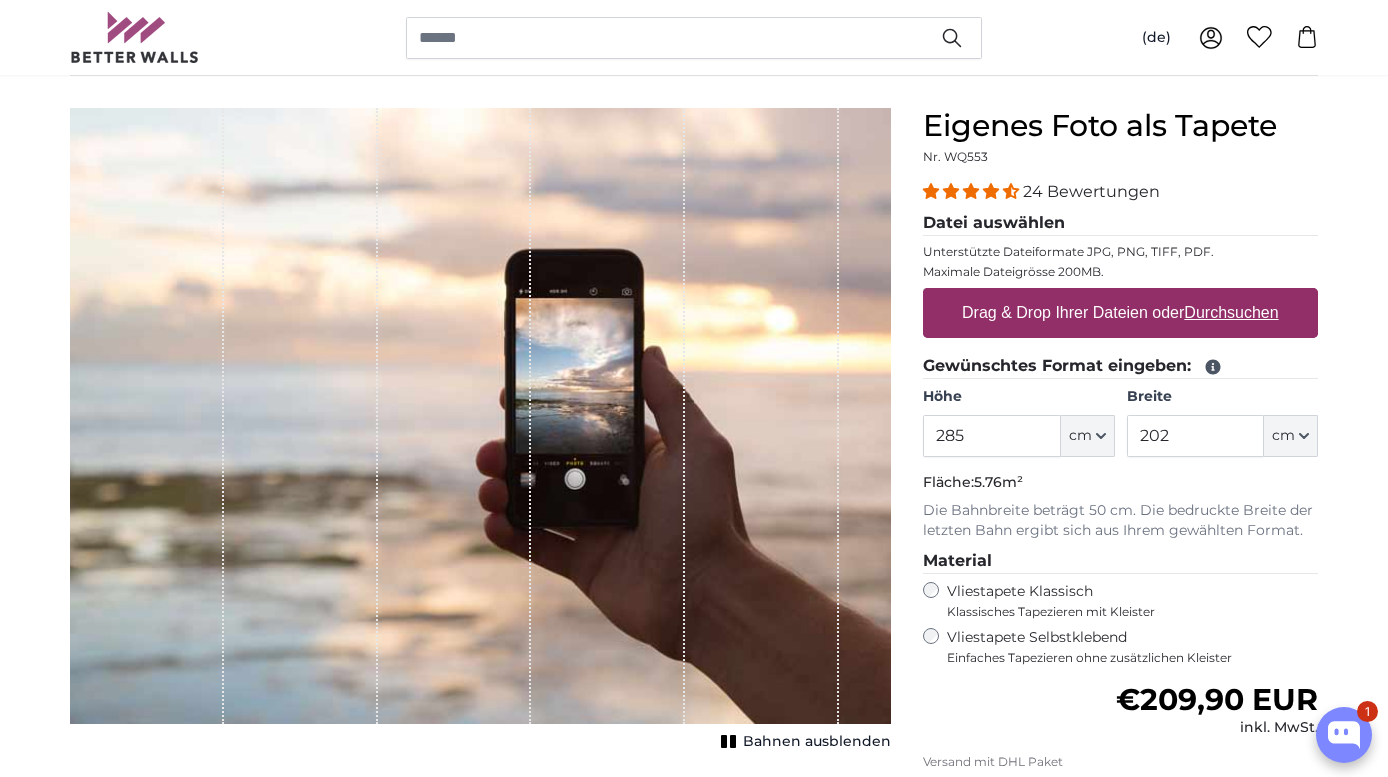 click on "Durchsuchen" at bounding box center [1232, 312] 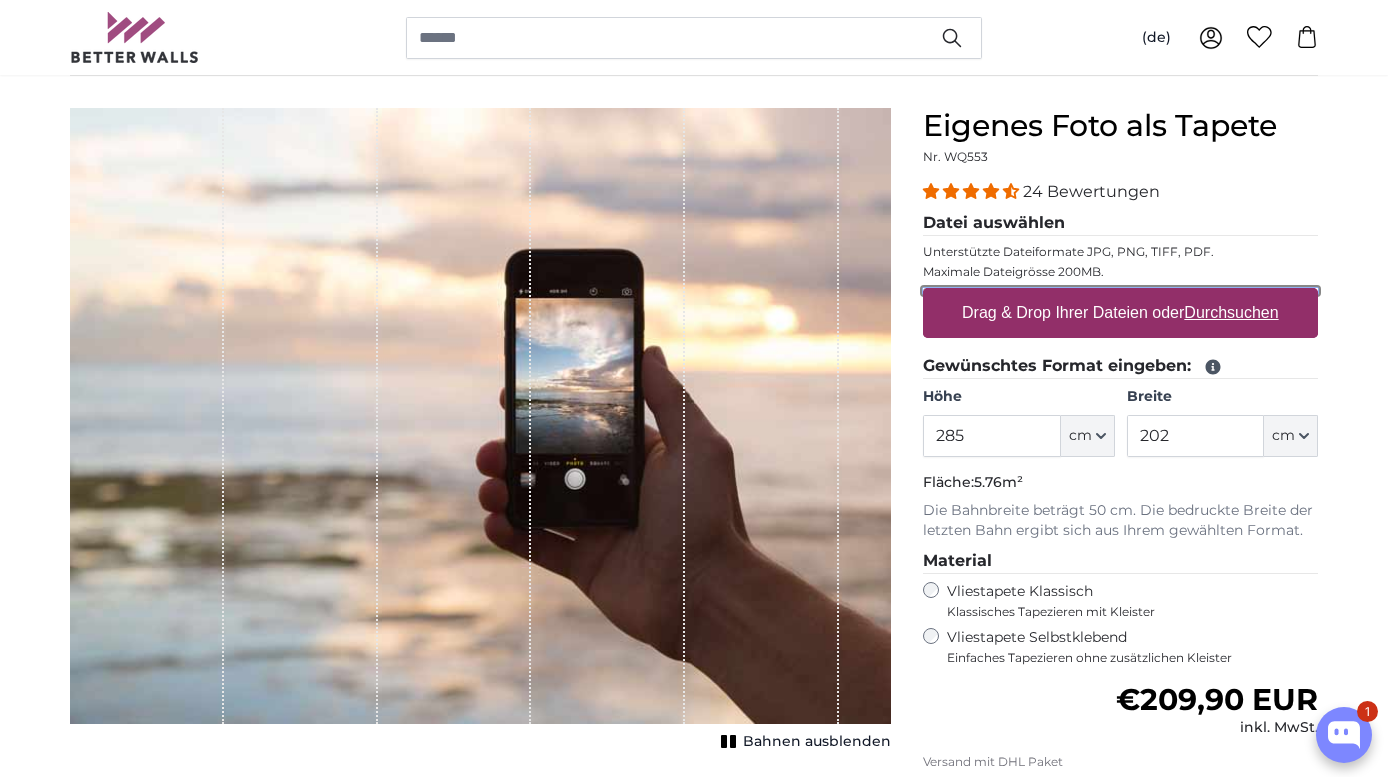 click on "Drag & Drop Ihrer Dateien oder  Durchsuchen" at bounding box center [1120, 291] 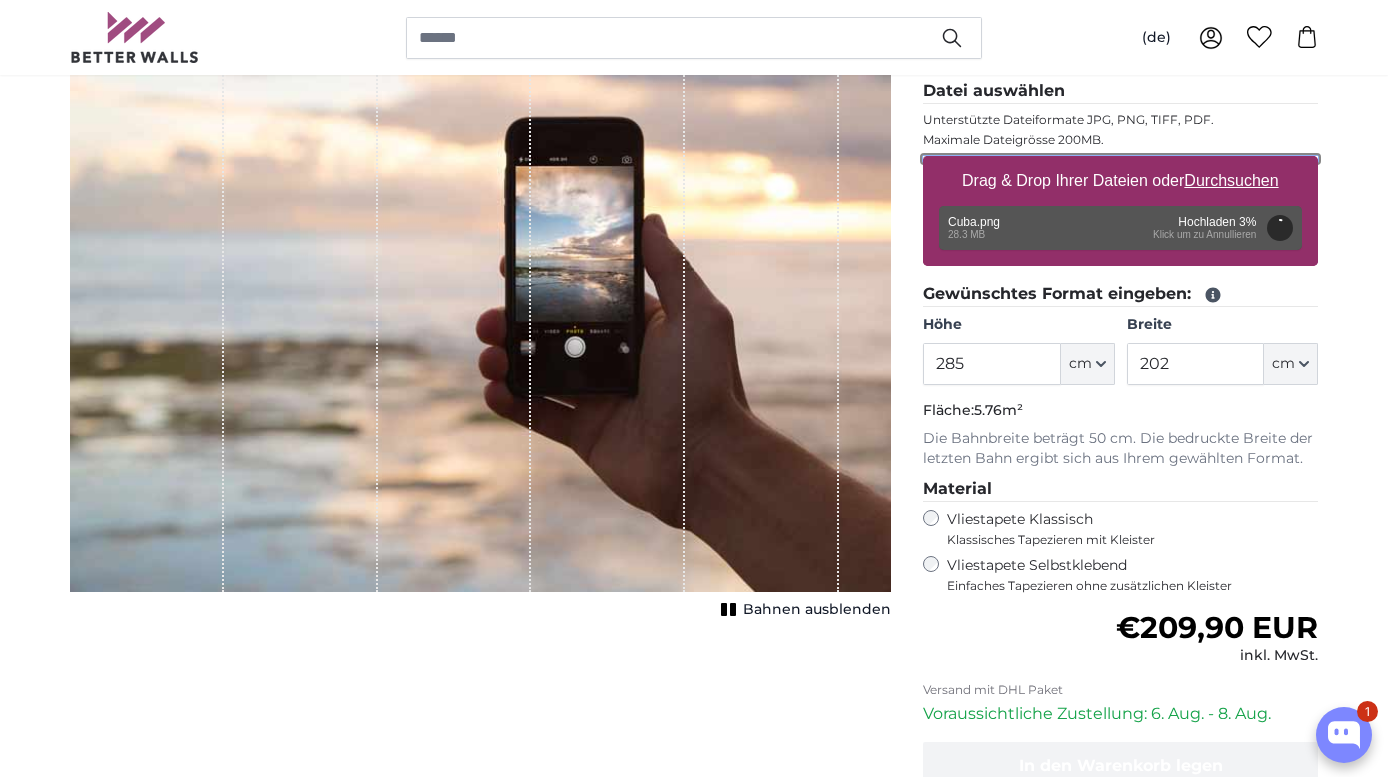 scroll, scrollTop: 280, scrollLeft: 0, axis: vertical 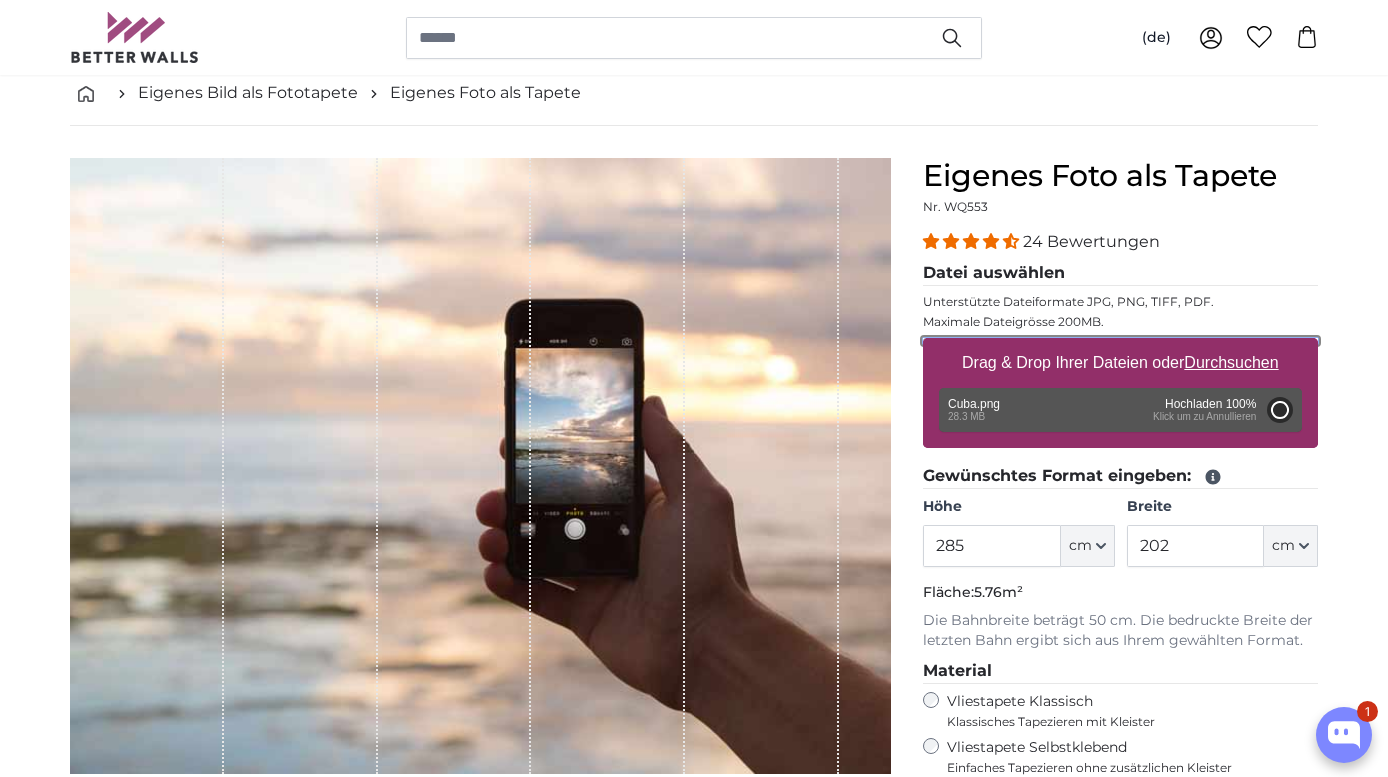 type on "200" 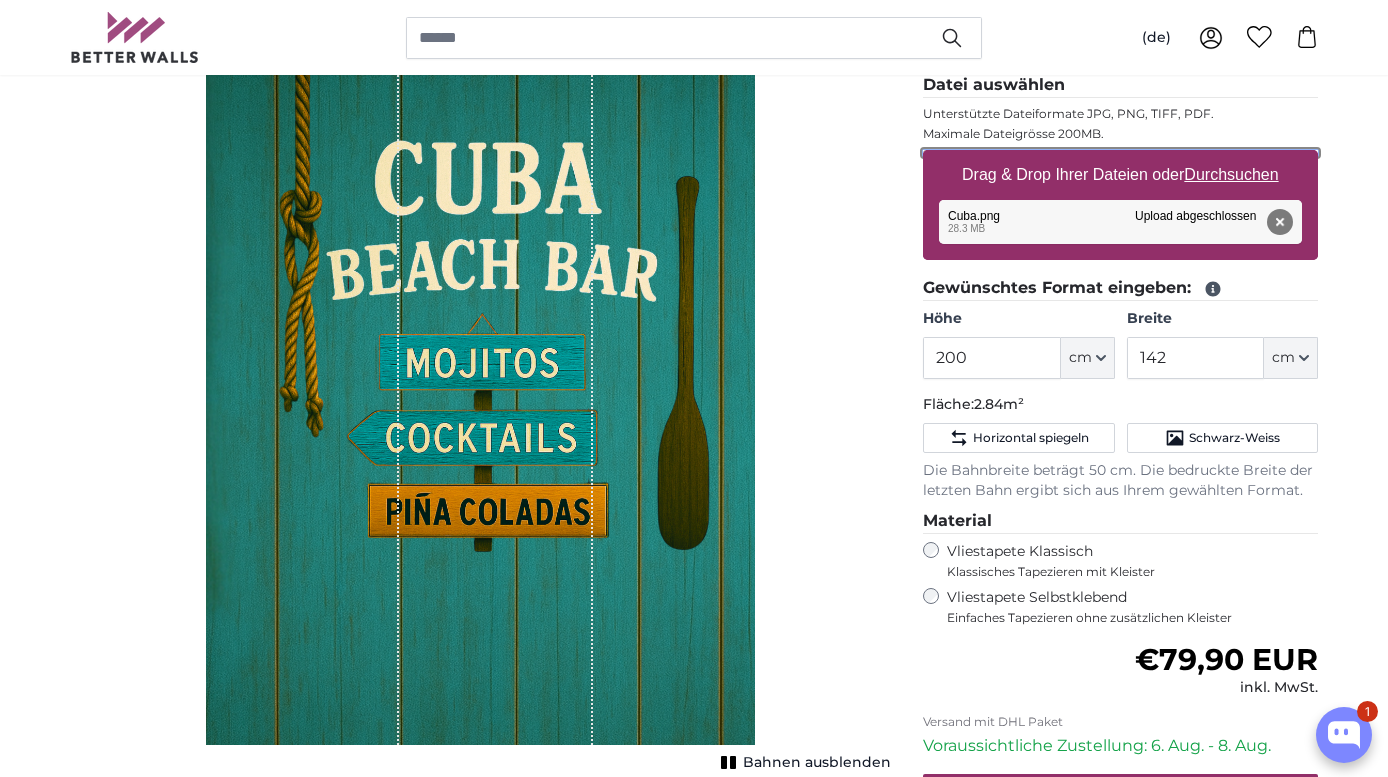 scroll, scrollTop: 296, scrollLeft: 0, axis: vertical 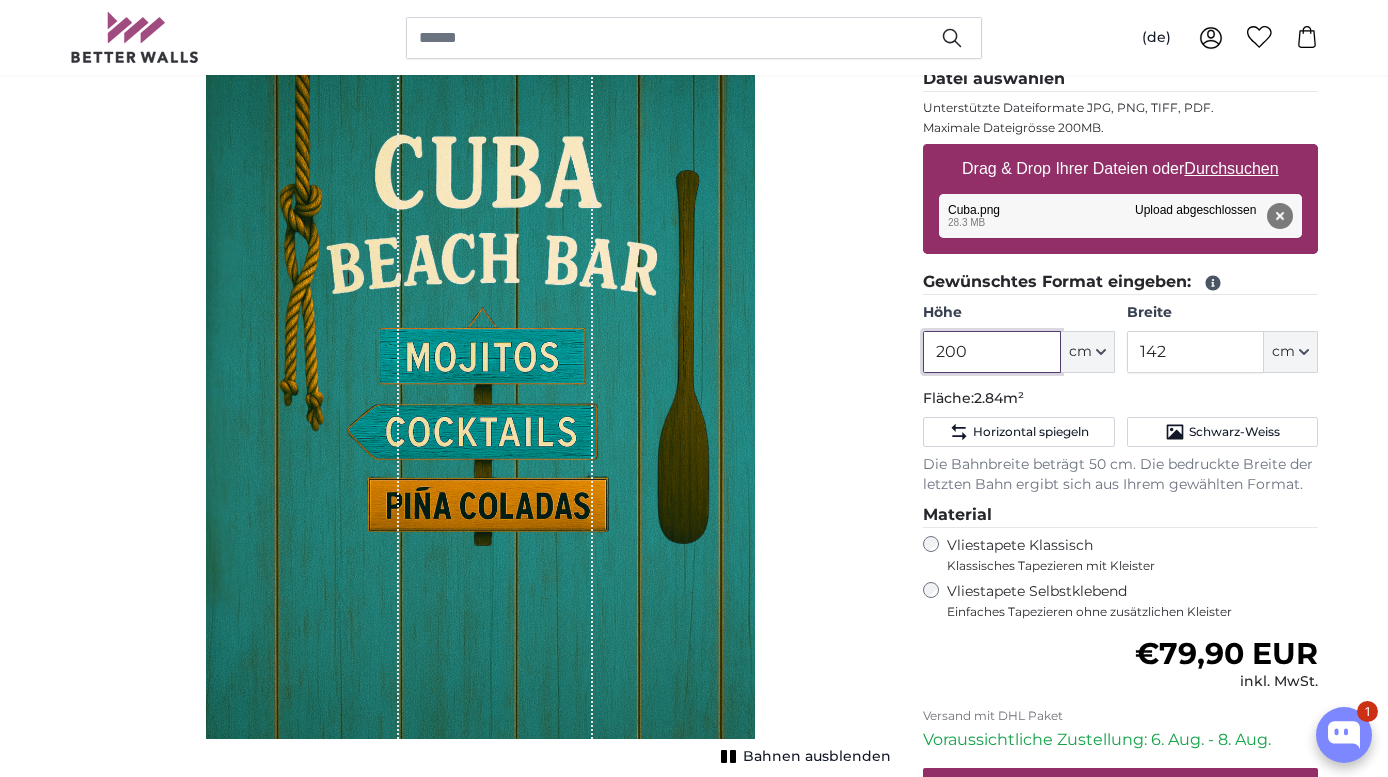 click on "200" at bounding box center (991, 352) 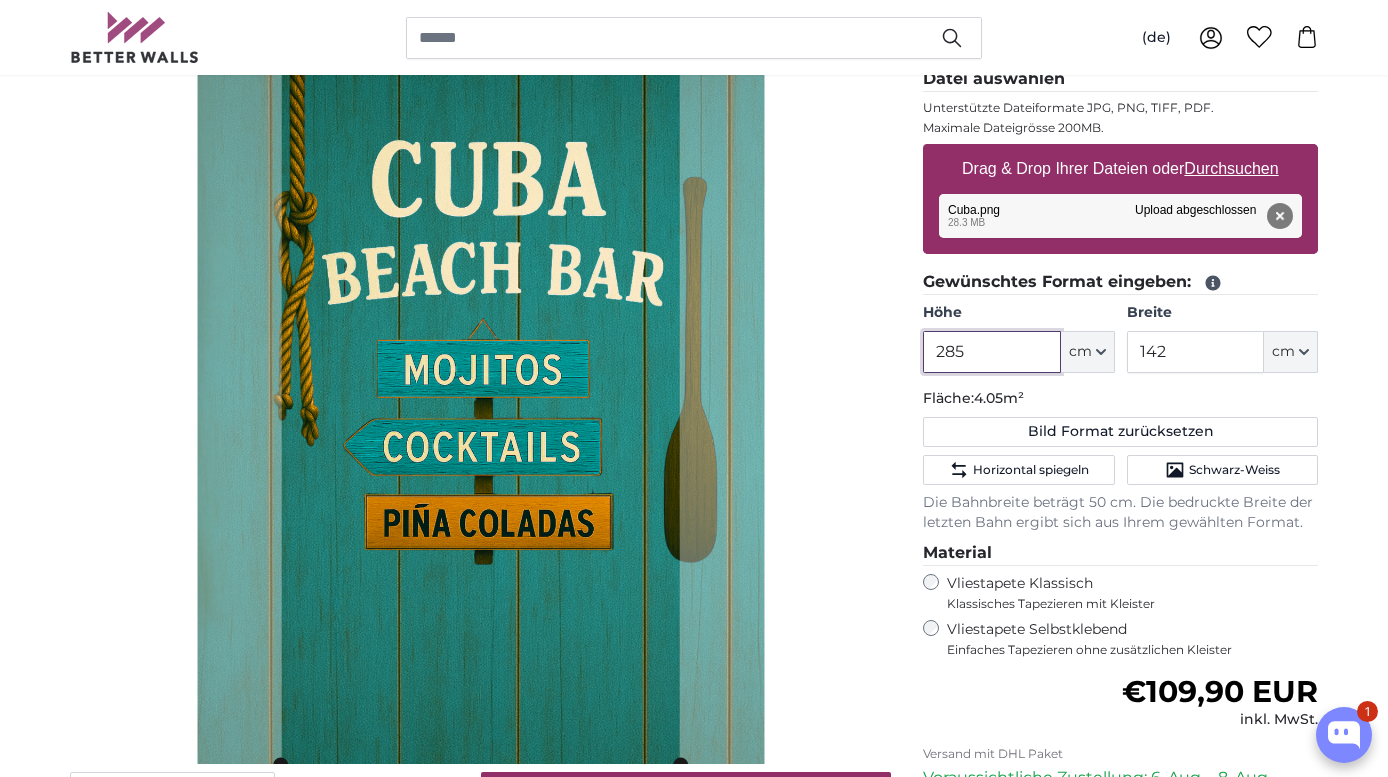 type on "285" 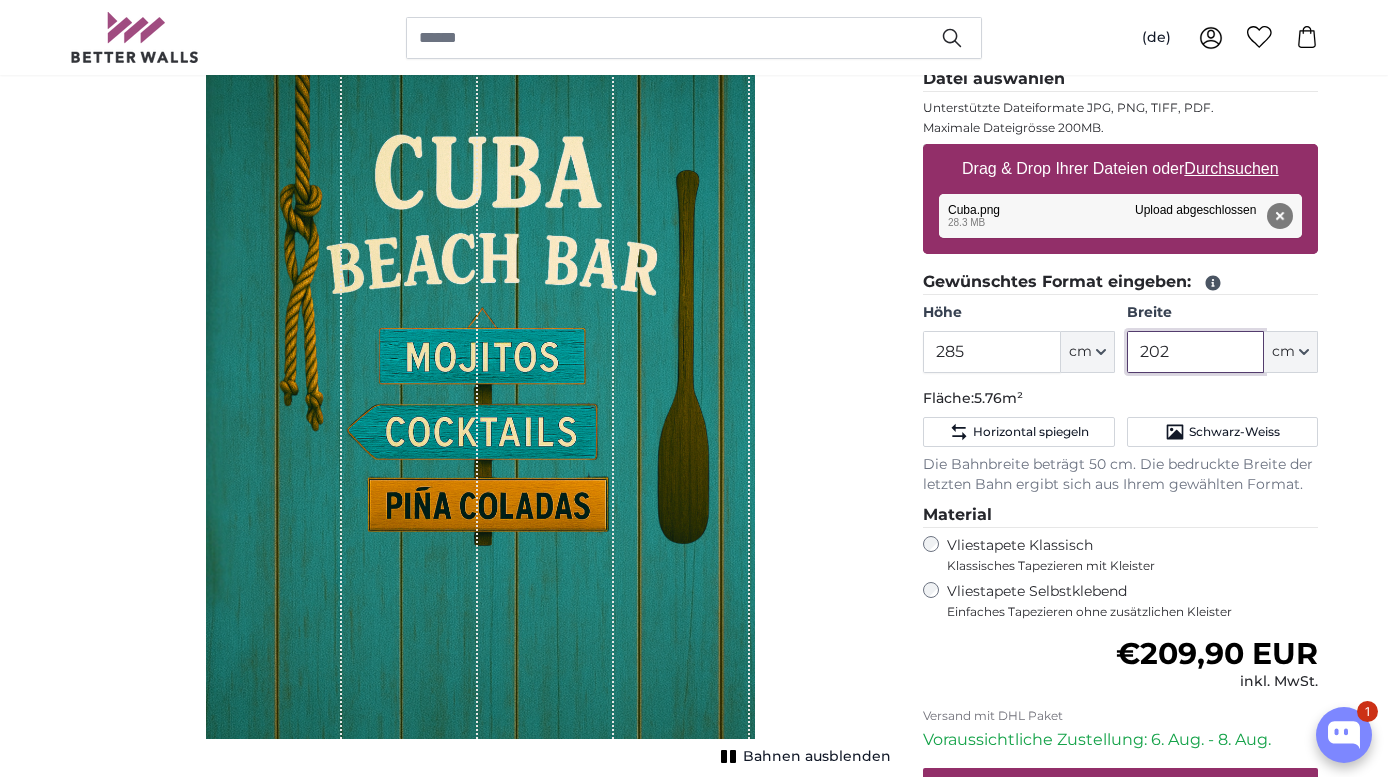 type on "202" 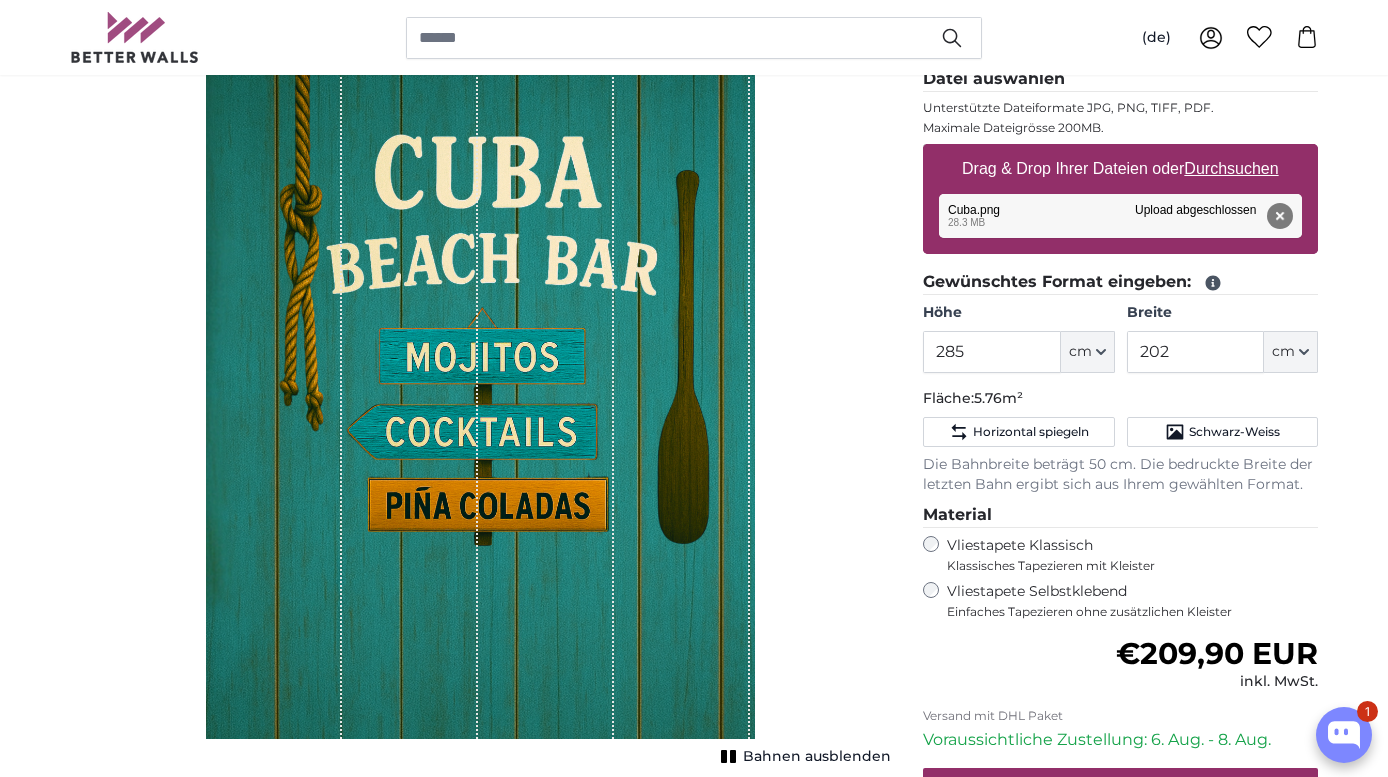 click on "Bahnen ausblenden" at bounding box center (480, 364) 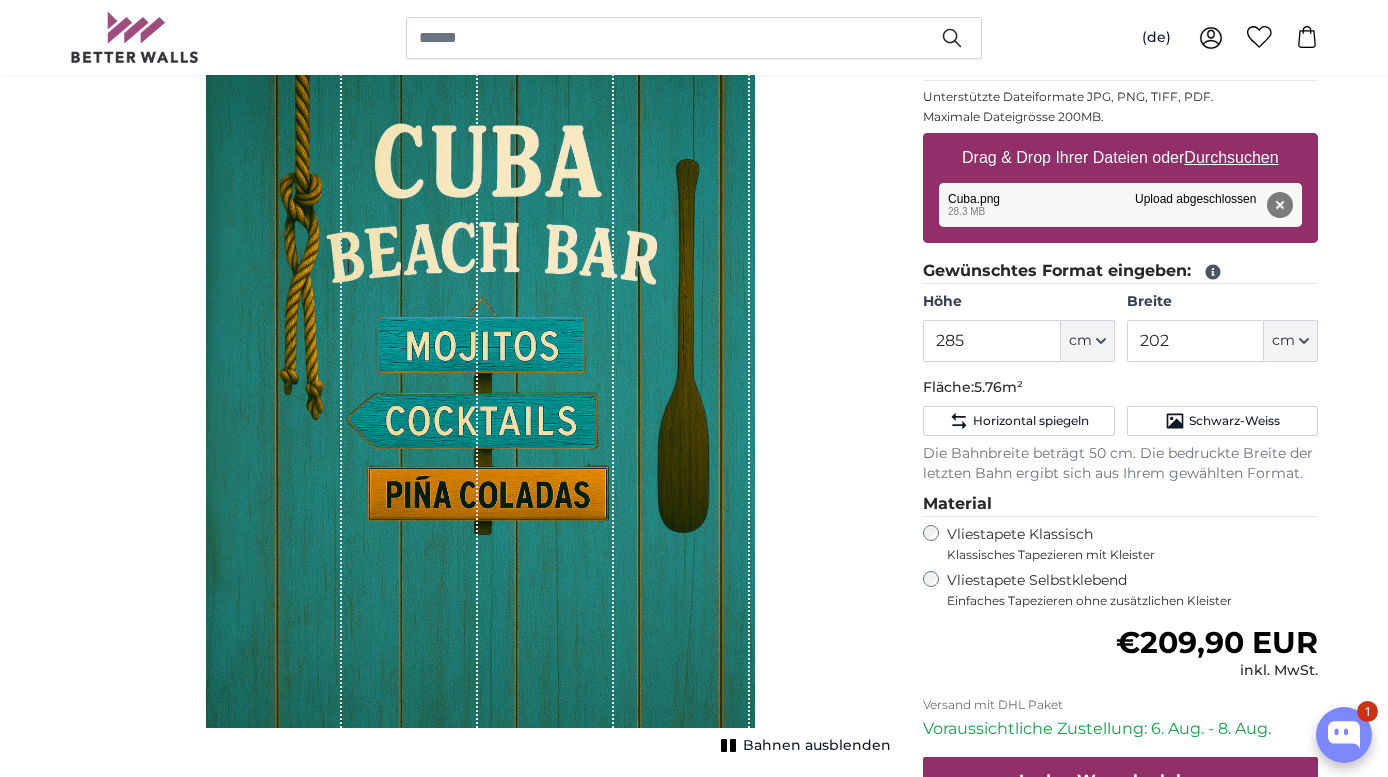 scroll, scrollTop: 309, scrollLeft: 0, axis: vertical 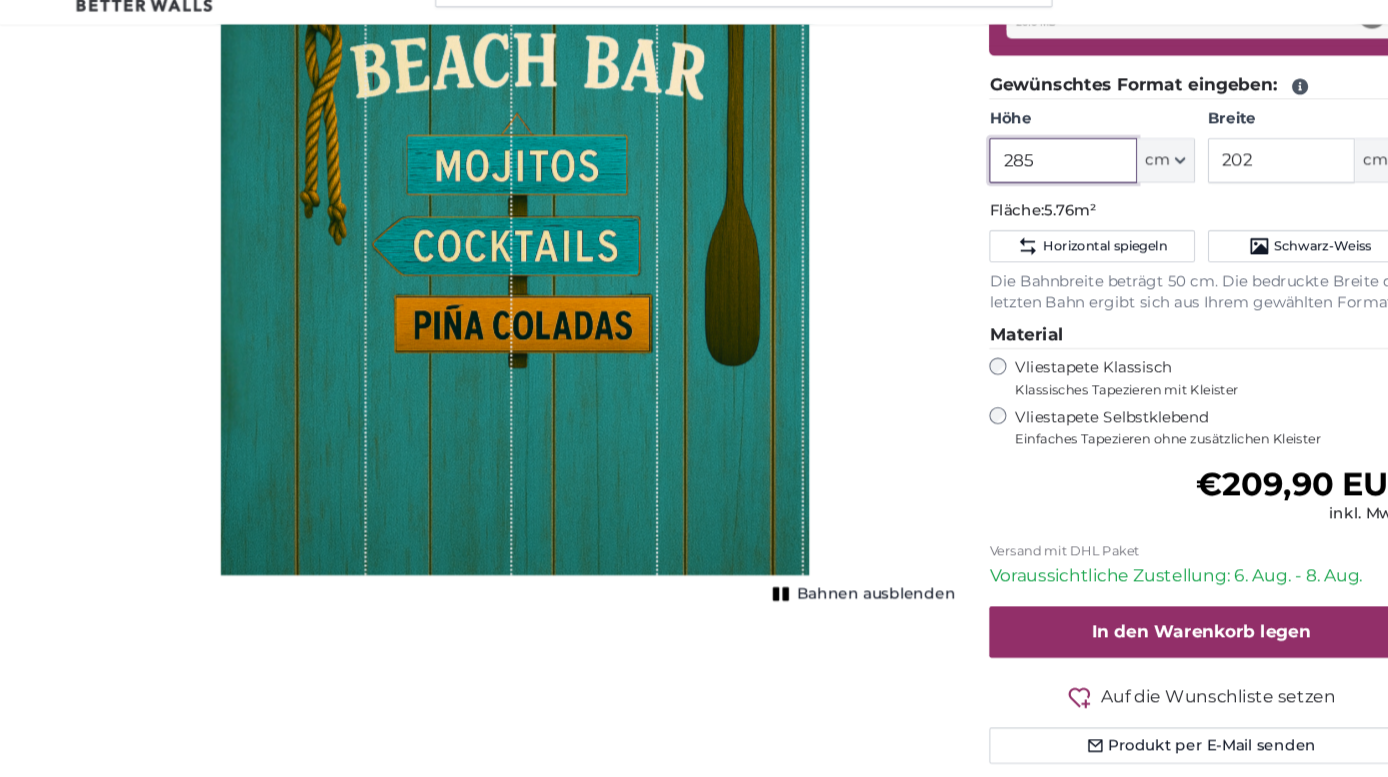 click on "285" at bounding box center (991, 202) 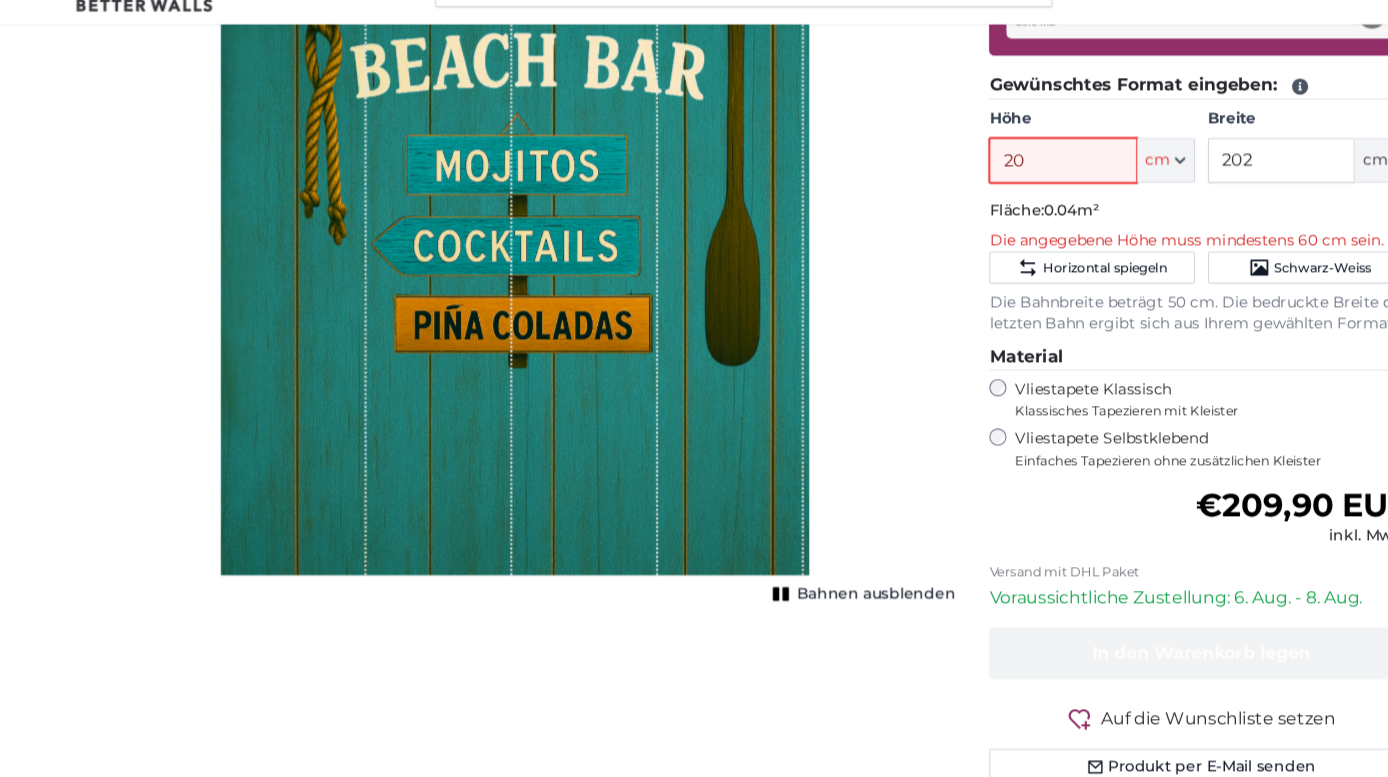 type on "200" 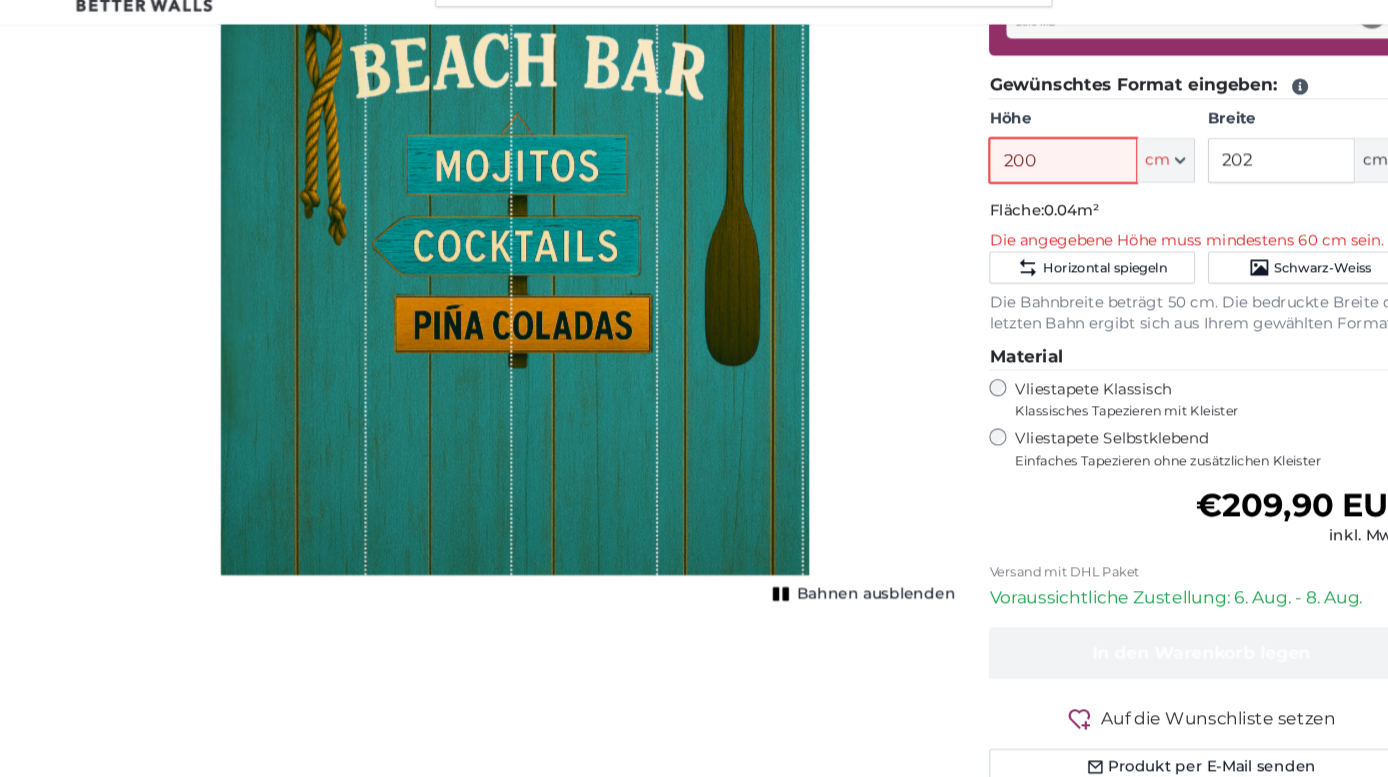 type 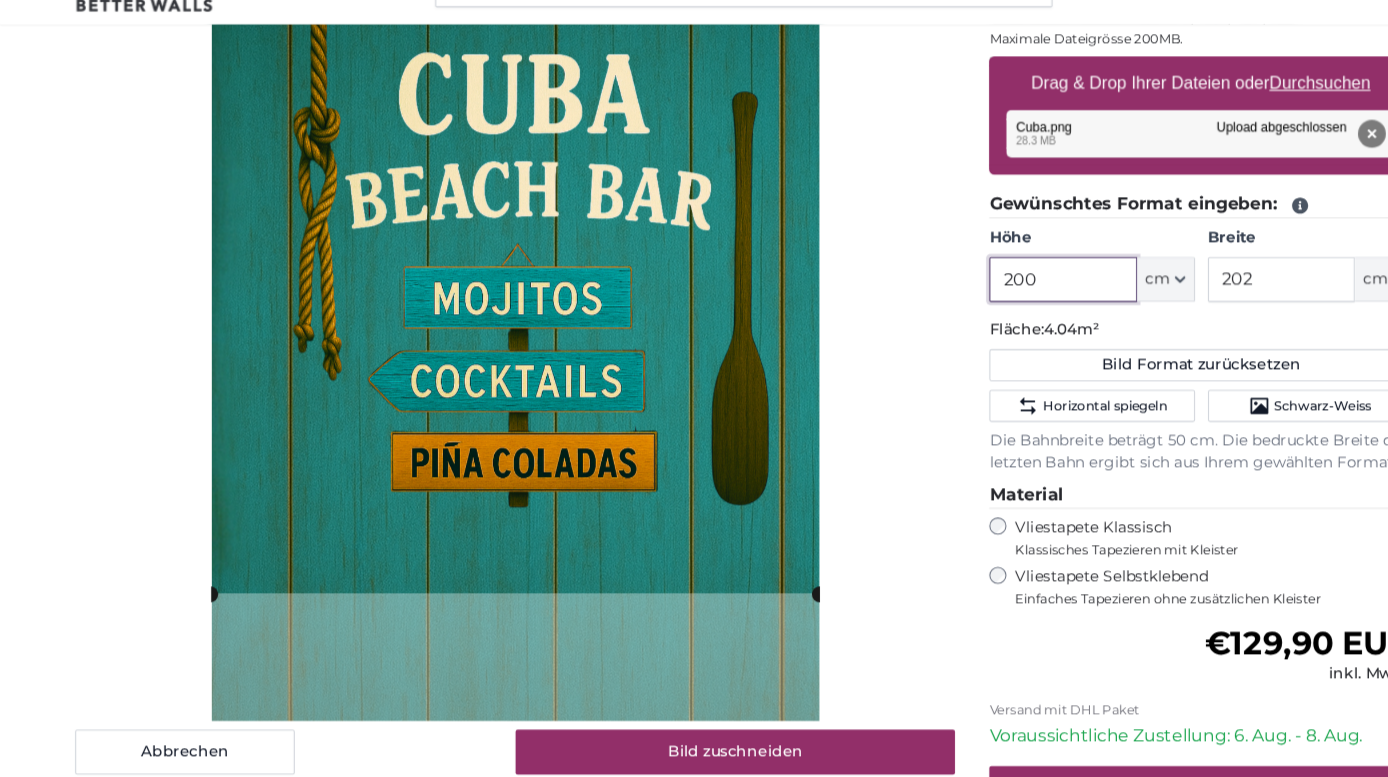 scroll, scrollTop: 339, scrollLeft: 0, axis: vertical 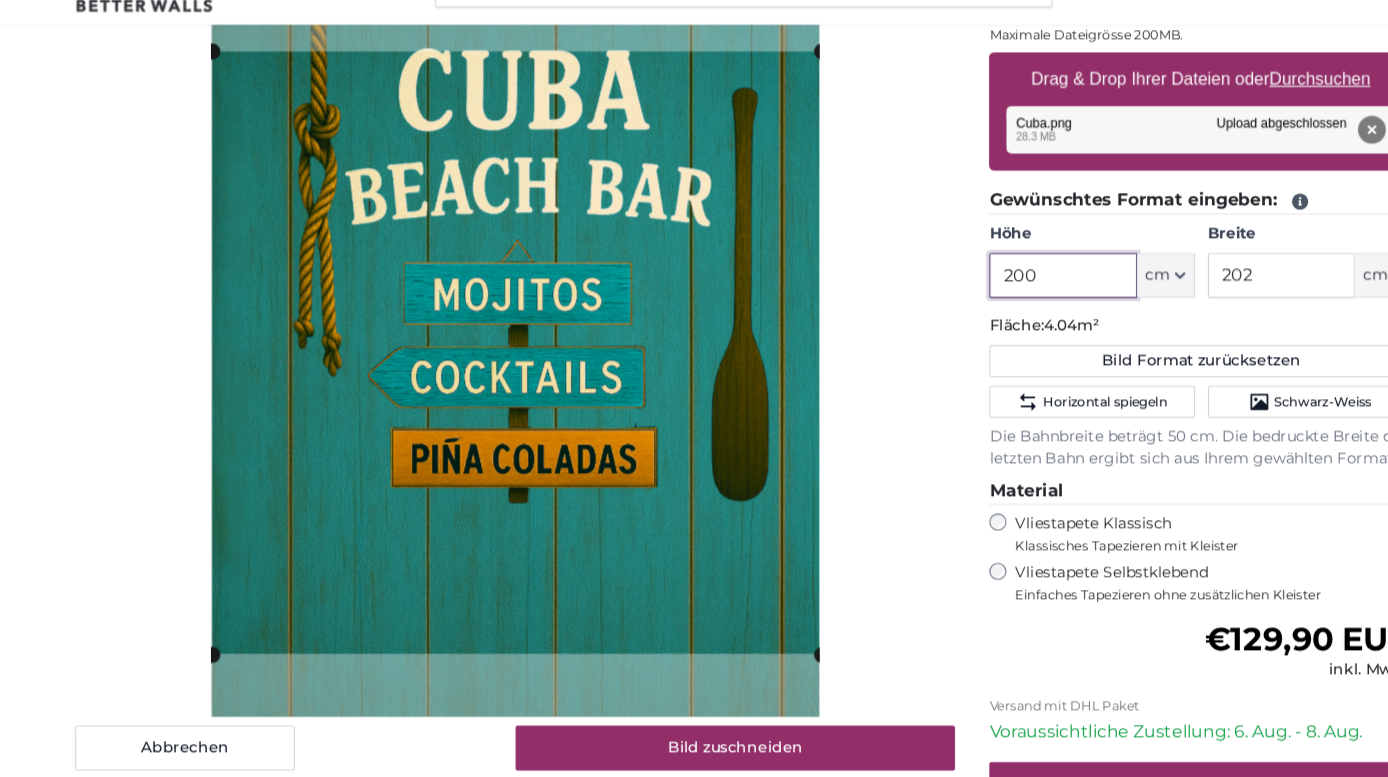 click 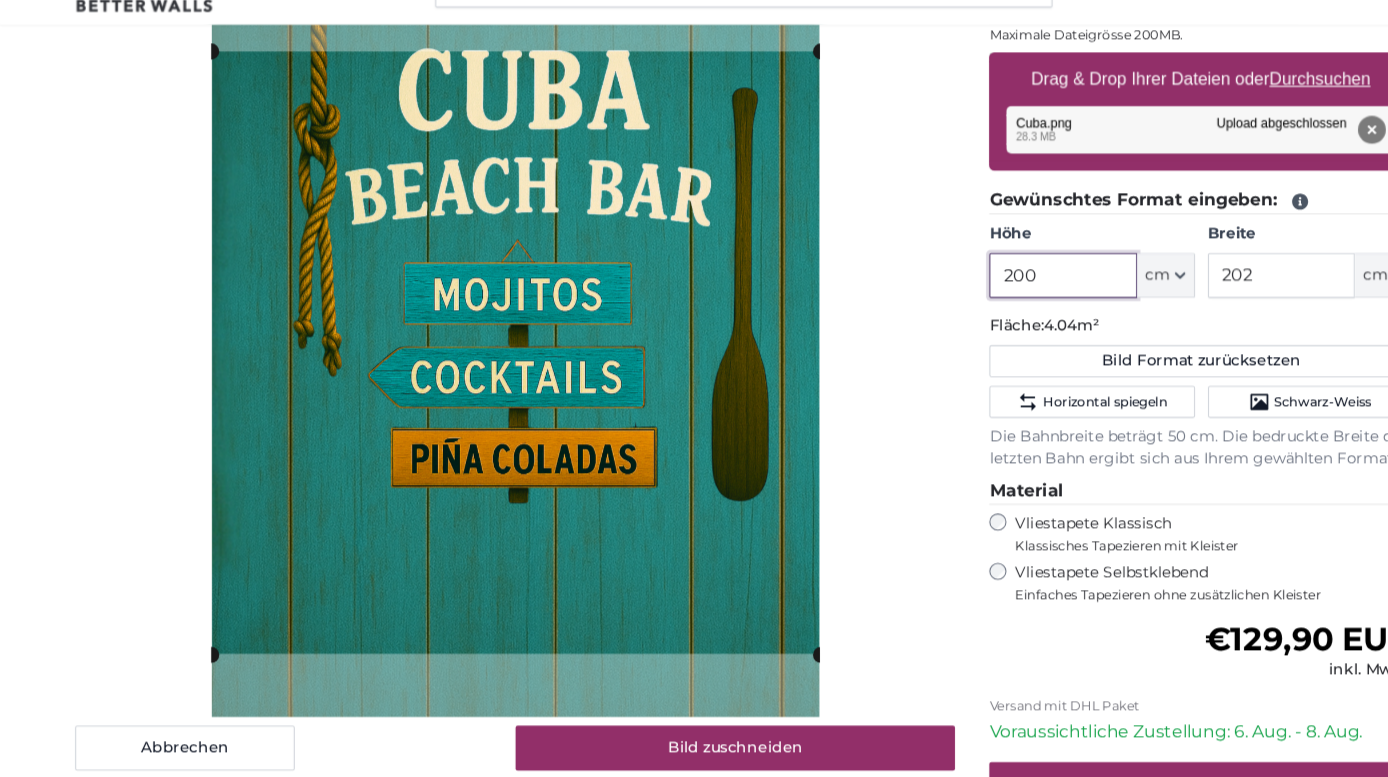 click on "200" at bounding box center (991, 309) 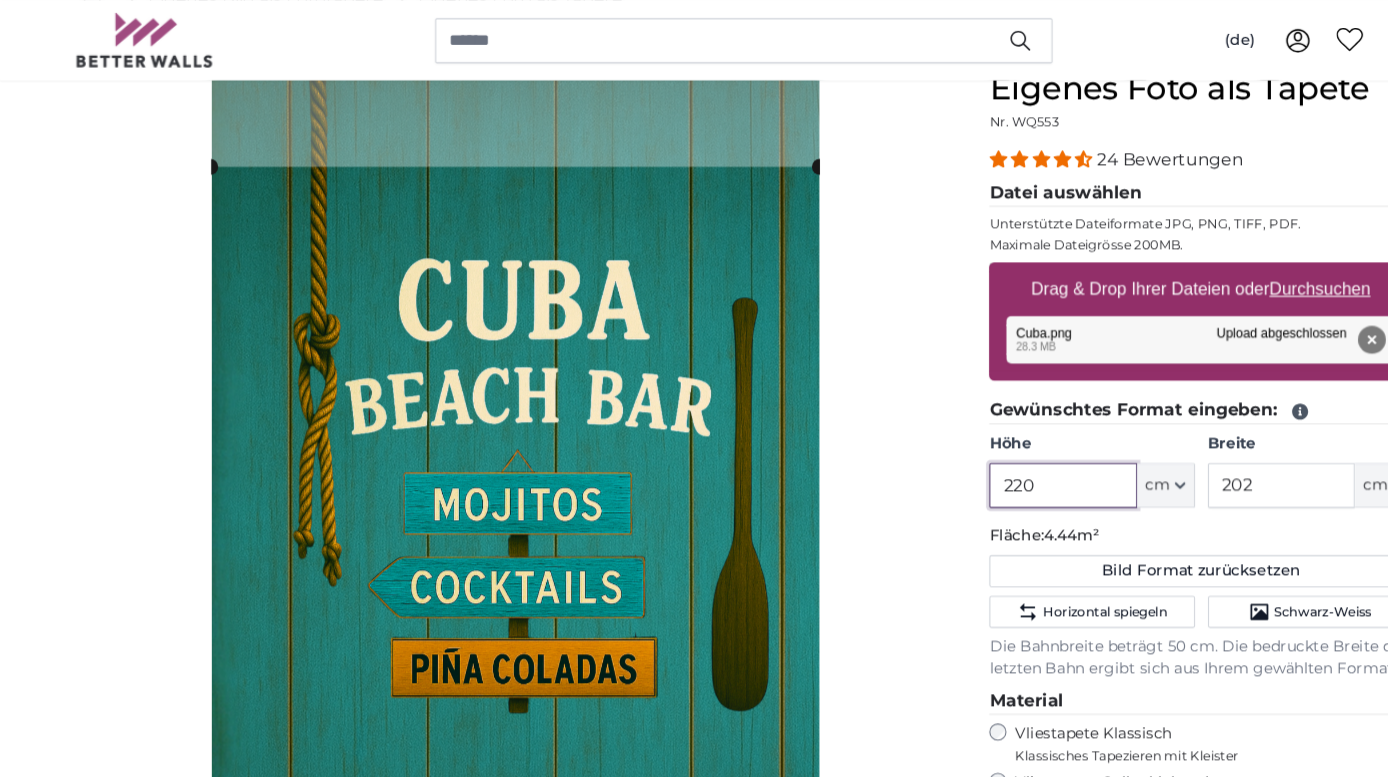 scroll, scrollTop: 191, scrollLeft: 0, axis: vertical 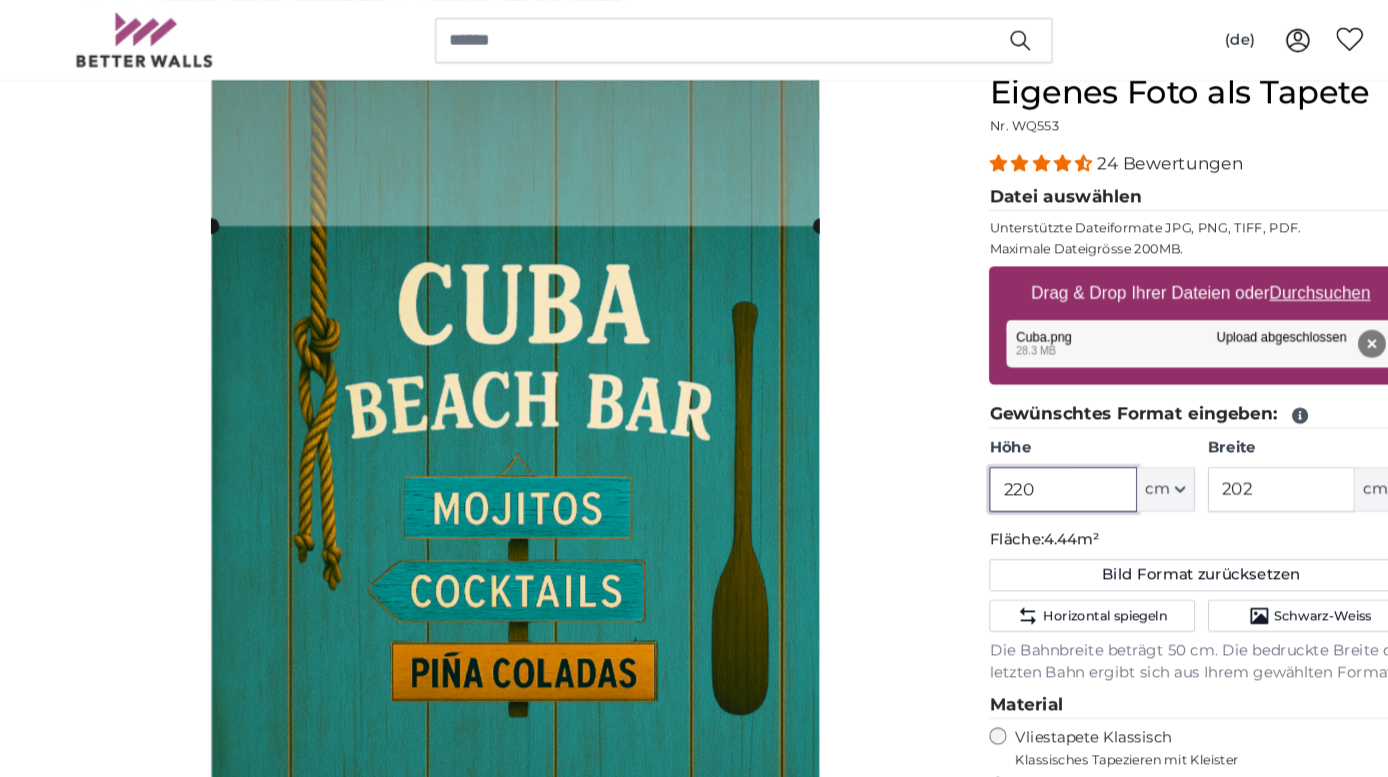 click 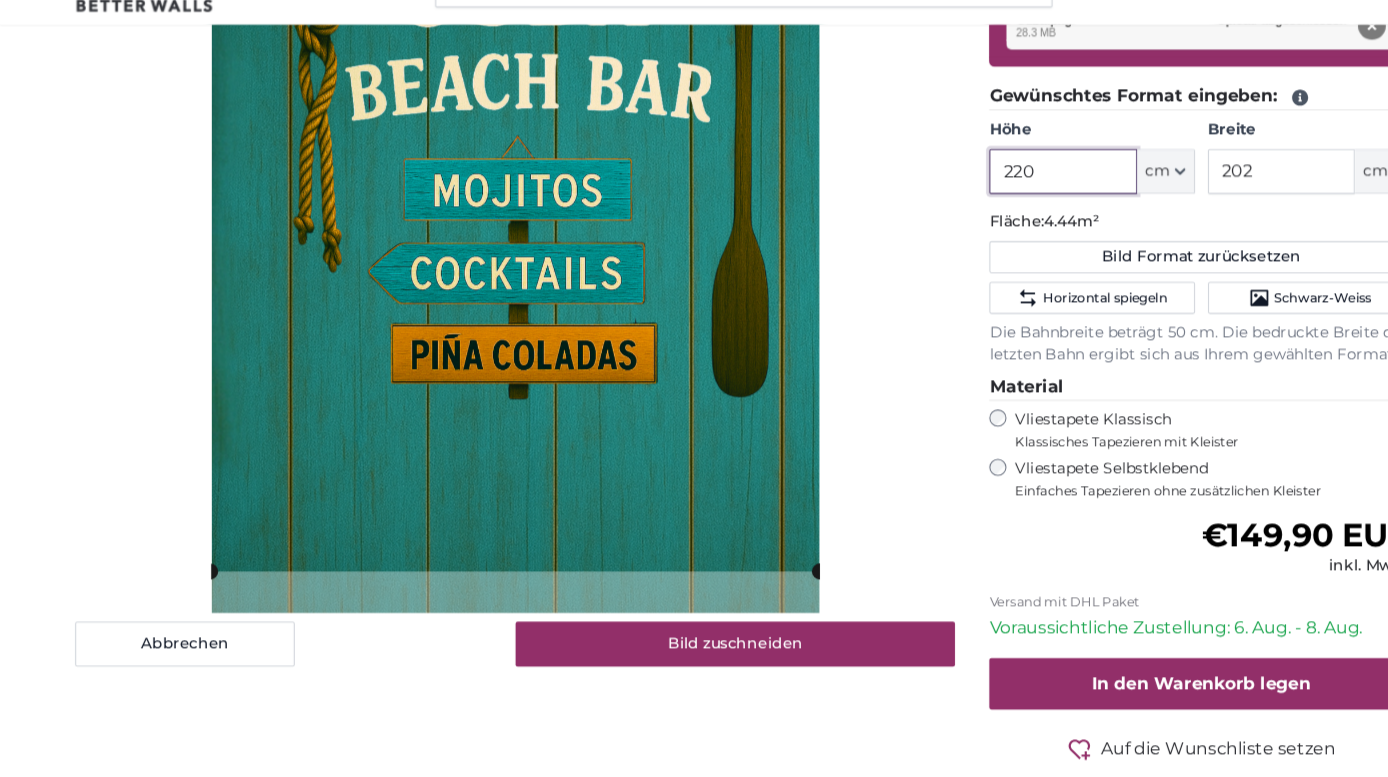 scroll, scrollTop: 457, scrollLeft: 0, axis: vertical 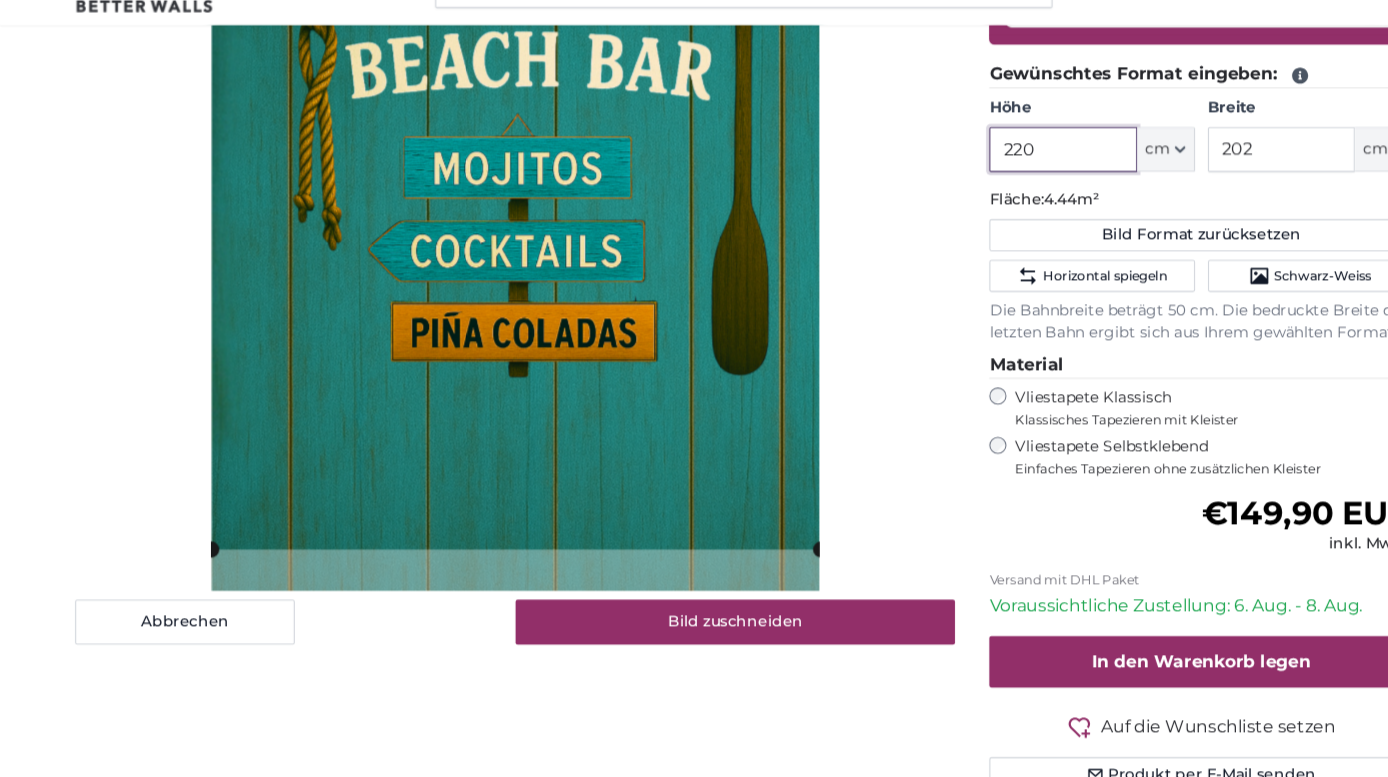 click at bounding box center (0, 0) 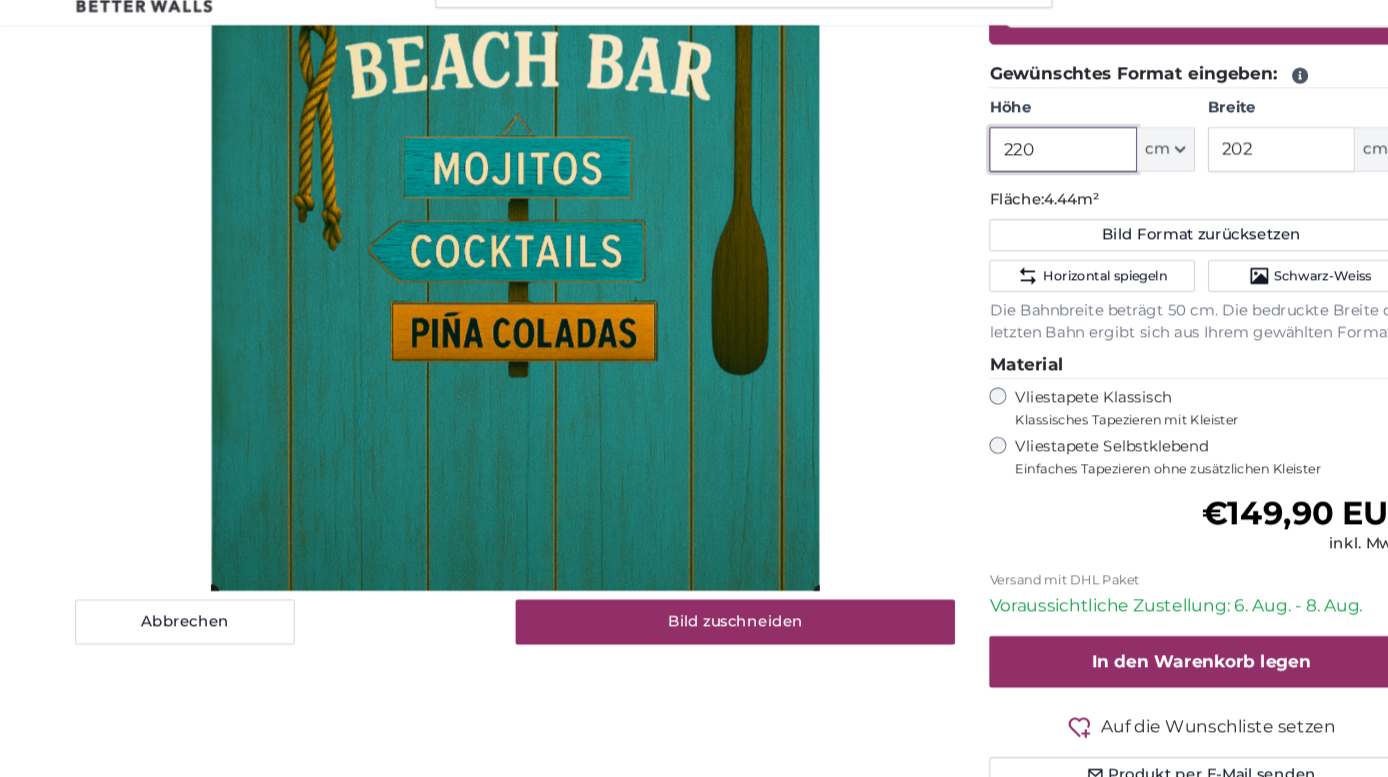 click 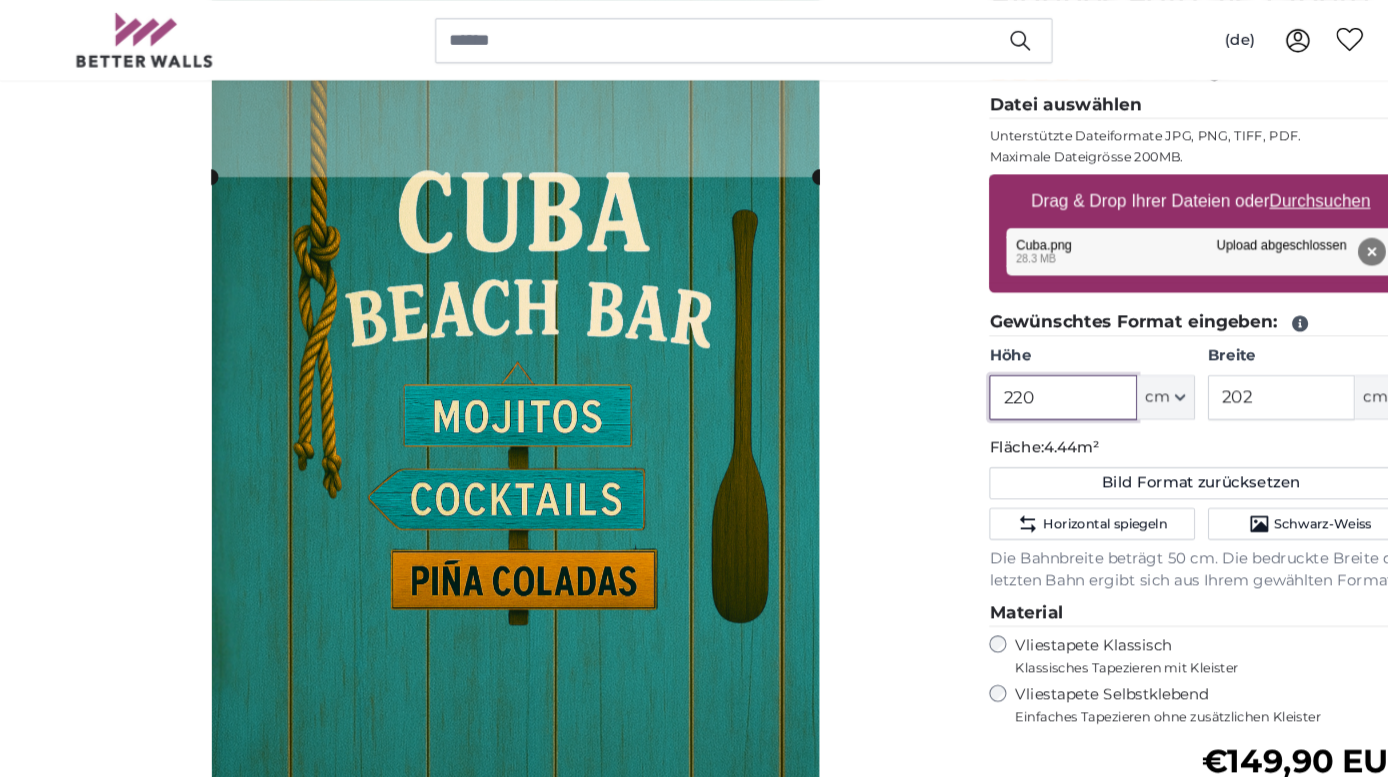 scroll, scrollTop: 273, scrollLeft: 0, axis: vertical 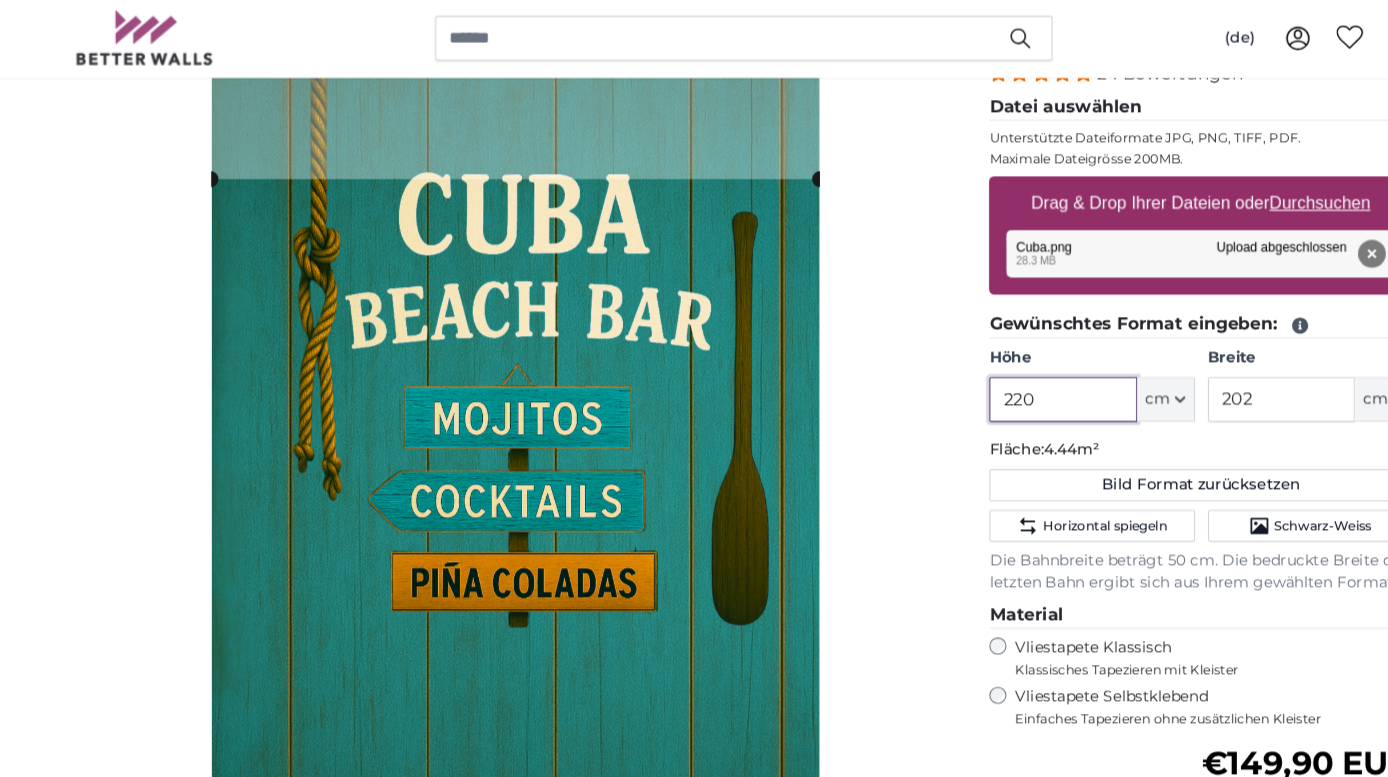 click on "220" at bounding box center (991, 375) 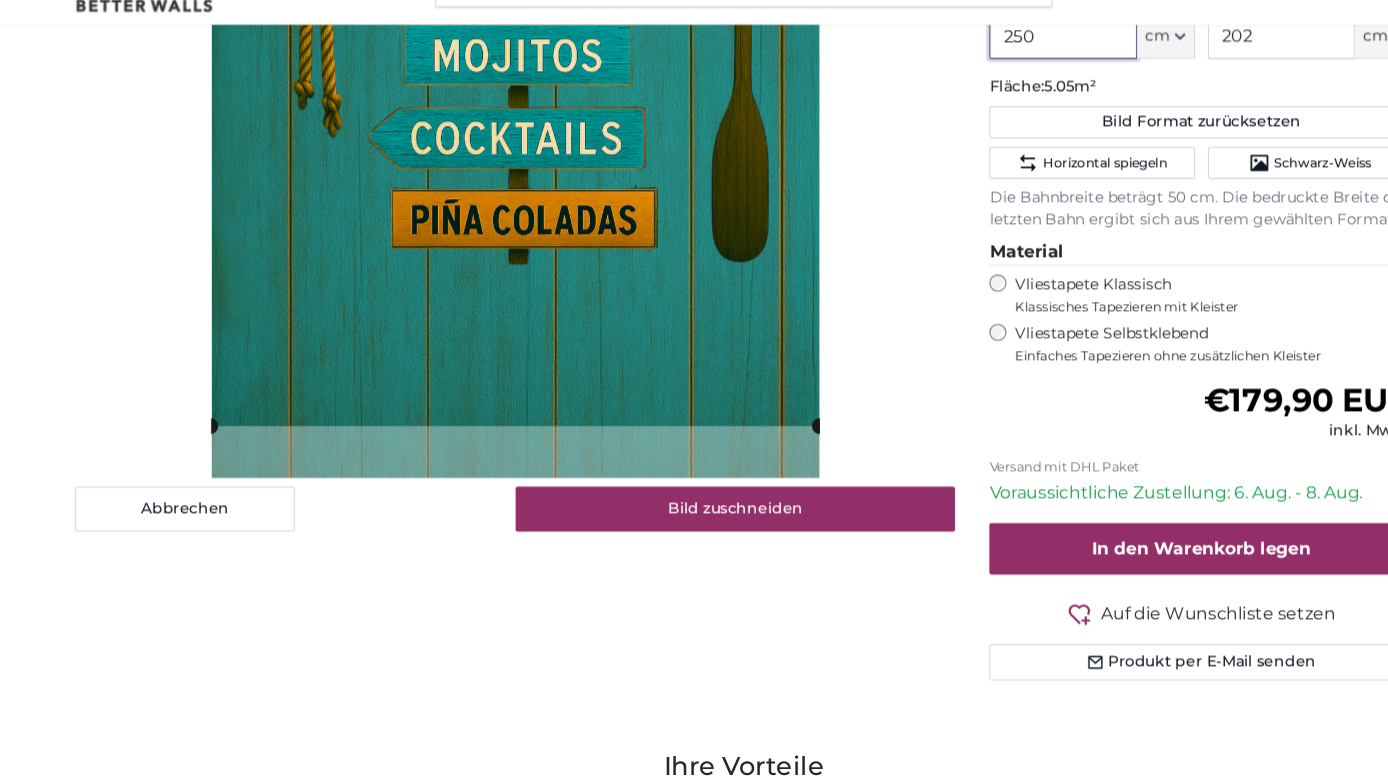 scroll, scrollTop: 573, scrollLeft: 0, axis: vertical 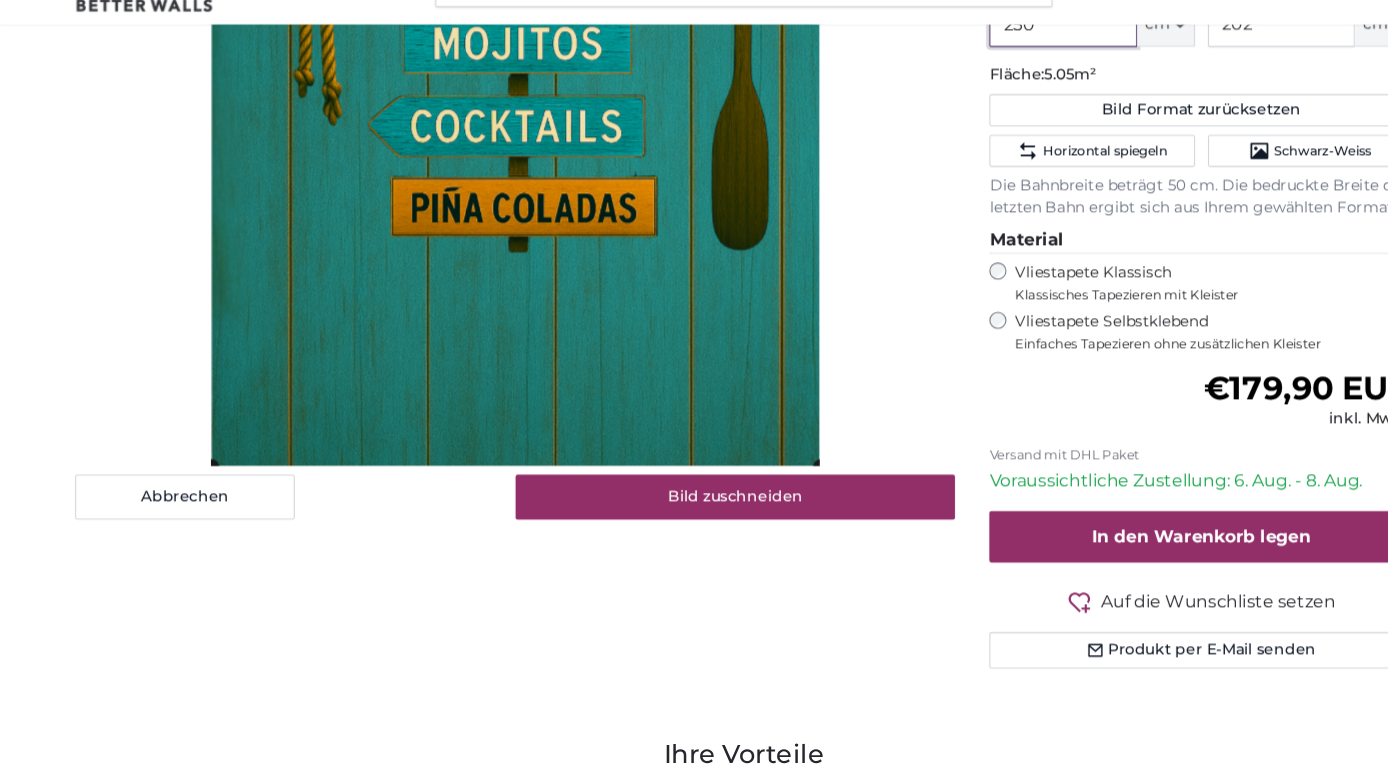 click 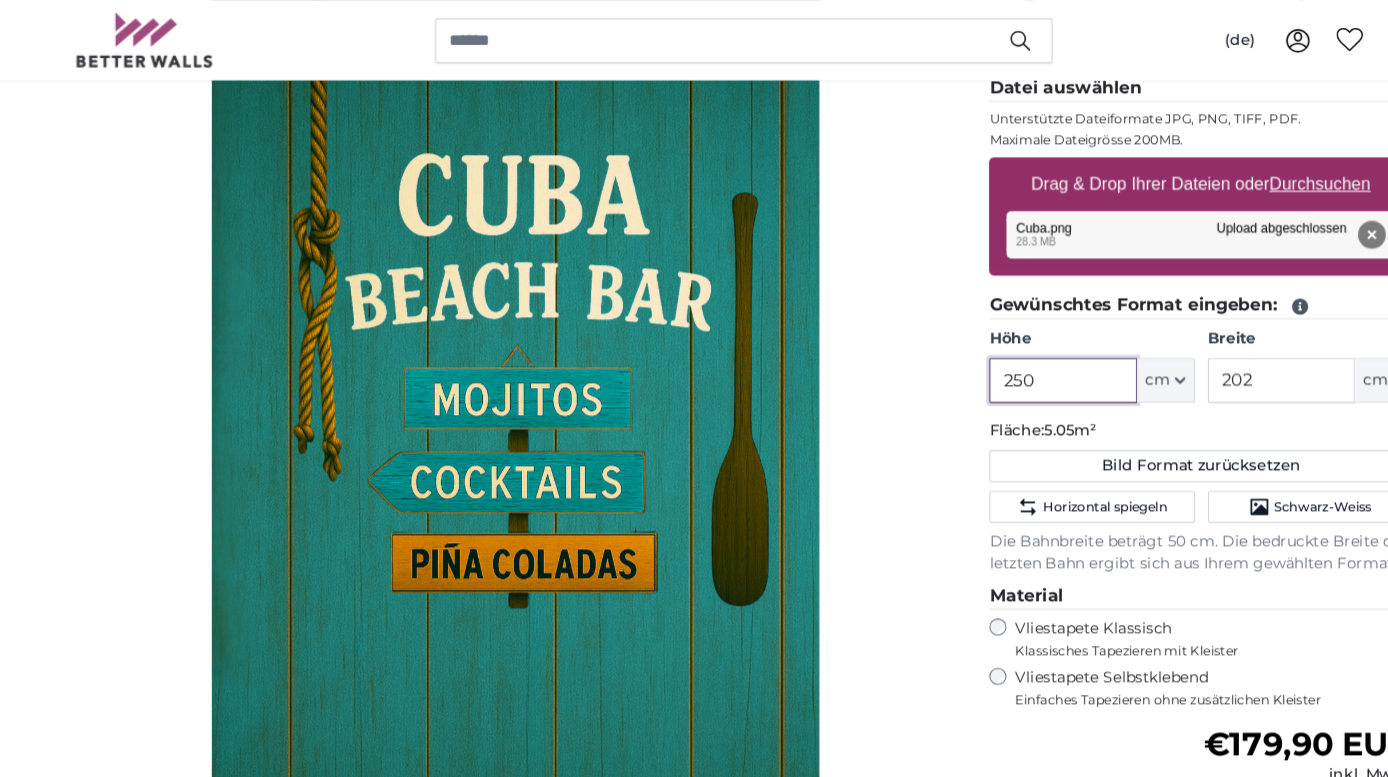 scroll, scrollTop: 188, scrollLeft: 0, axis: vertical 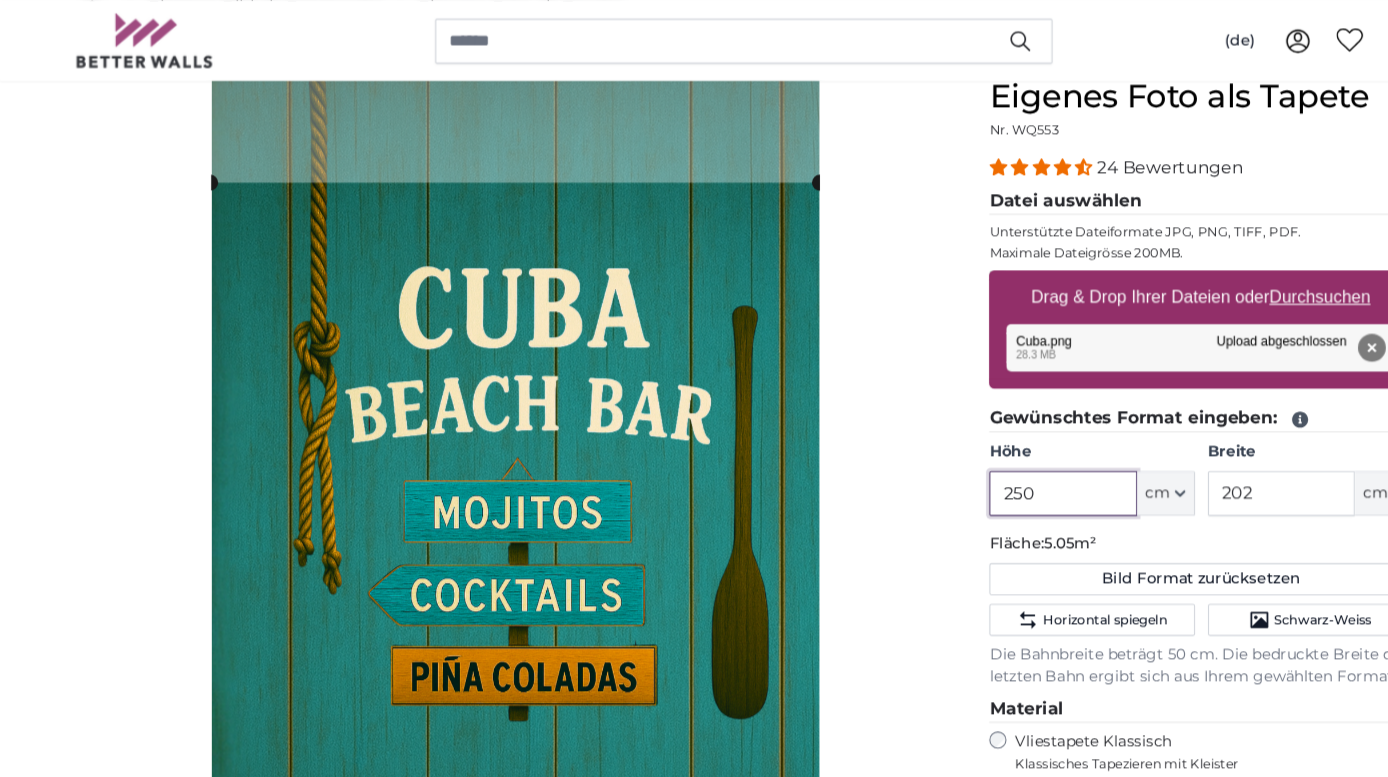 click on "250" at bounding box center (991, 460) 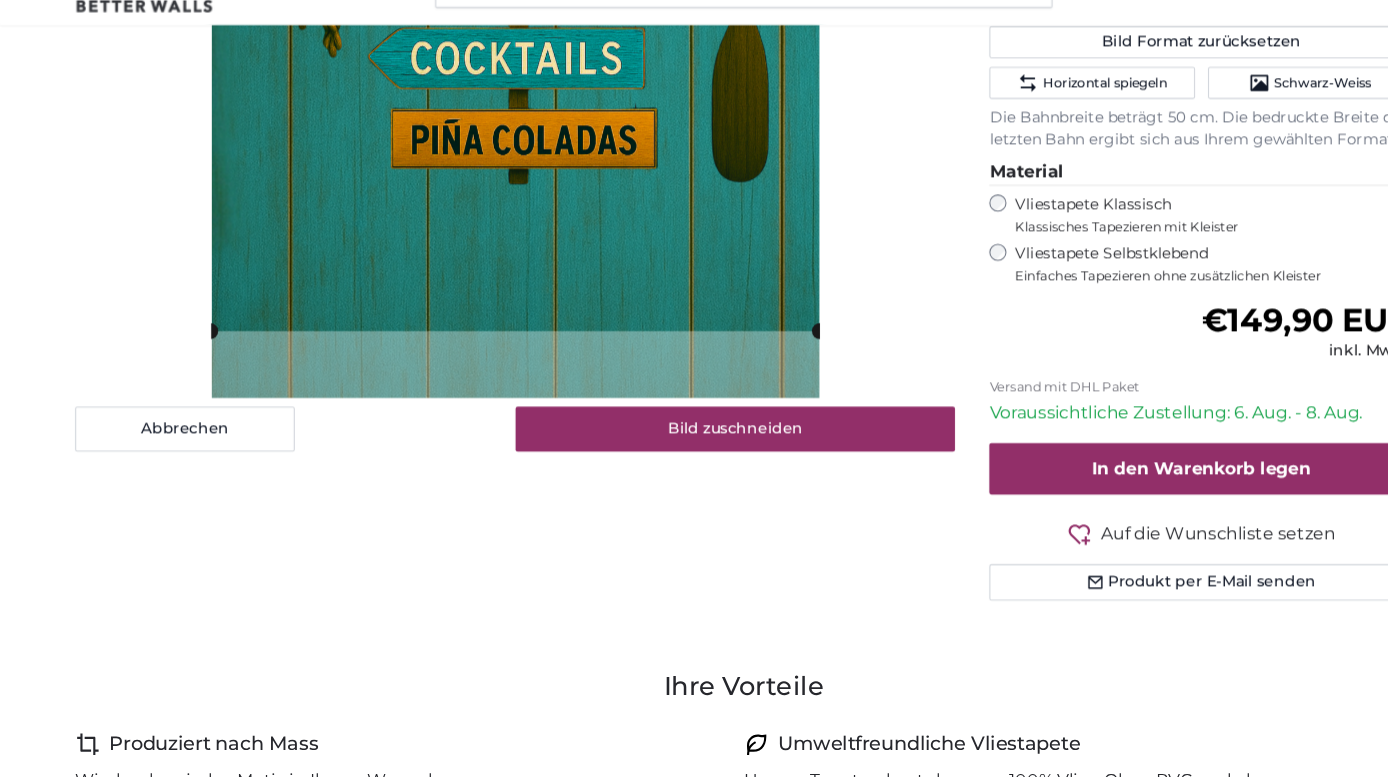 scroll, scrollTop: 669, scrollLeft: 0, axis: vertical 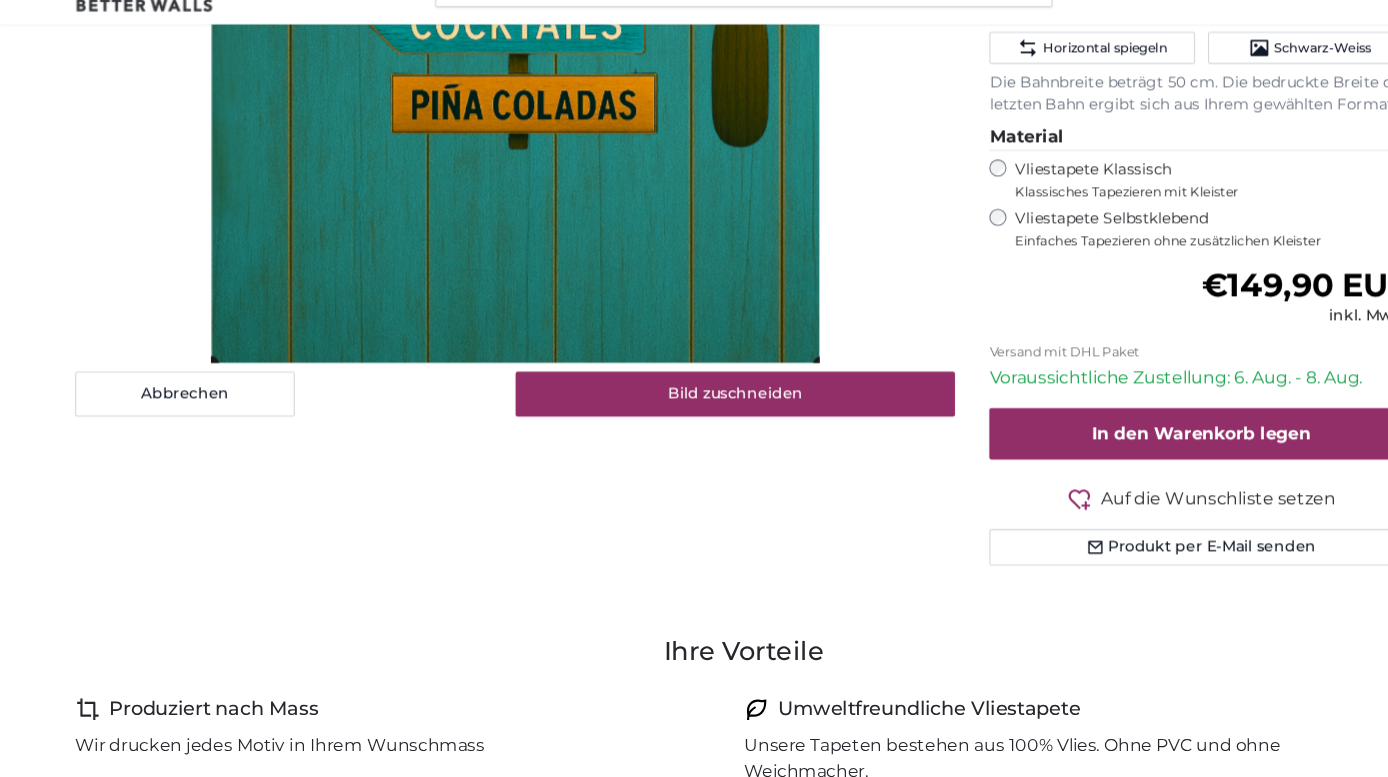 click 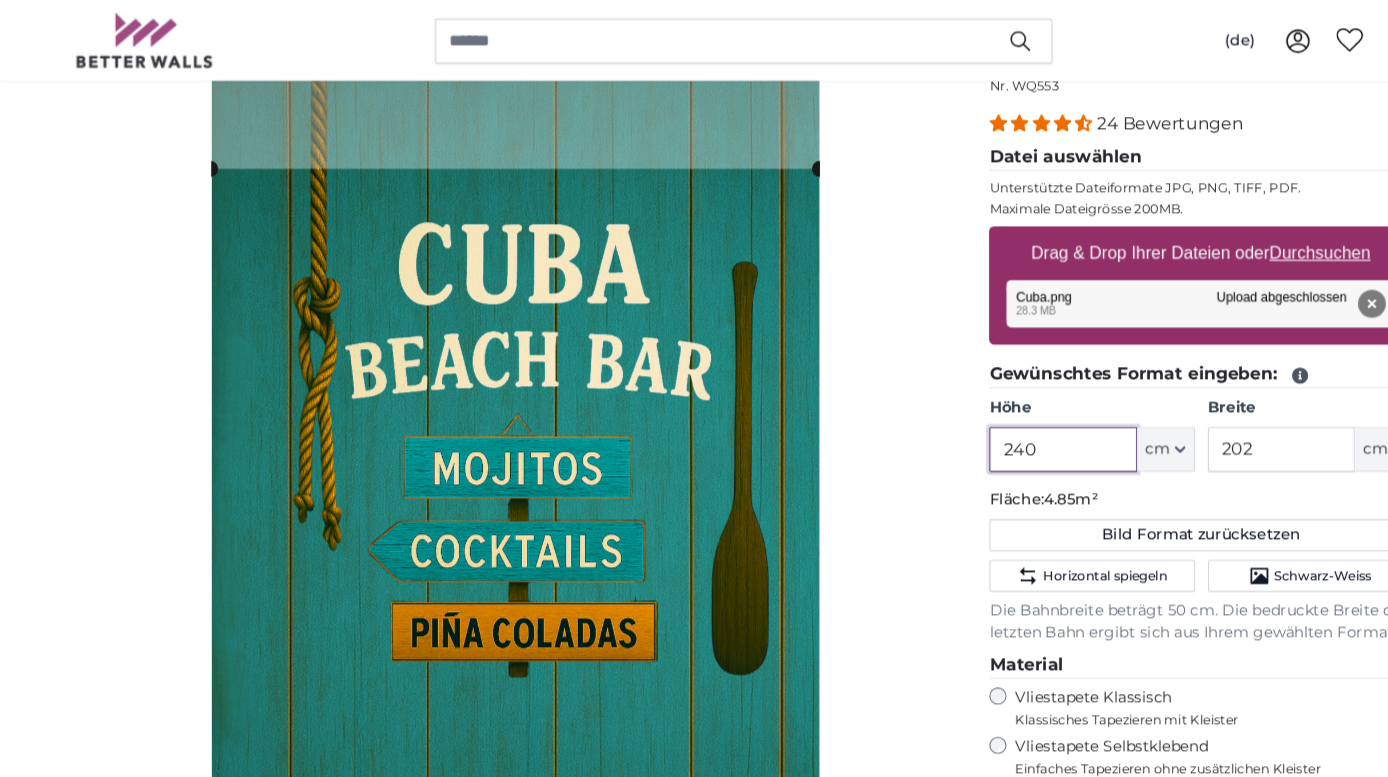 scroll, scrollTop: 228, scrollLeft: 0, axis: vertical 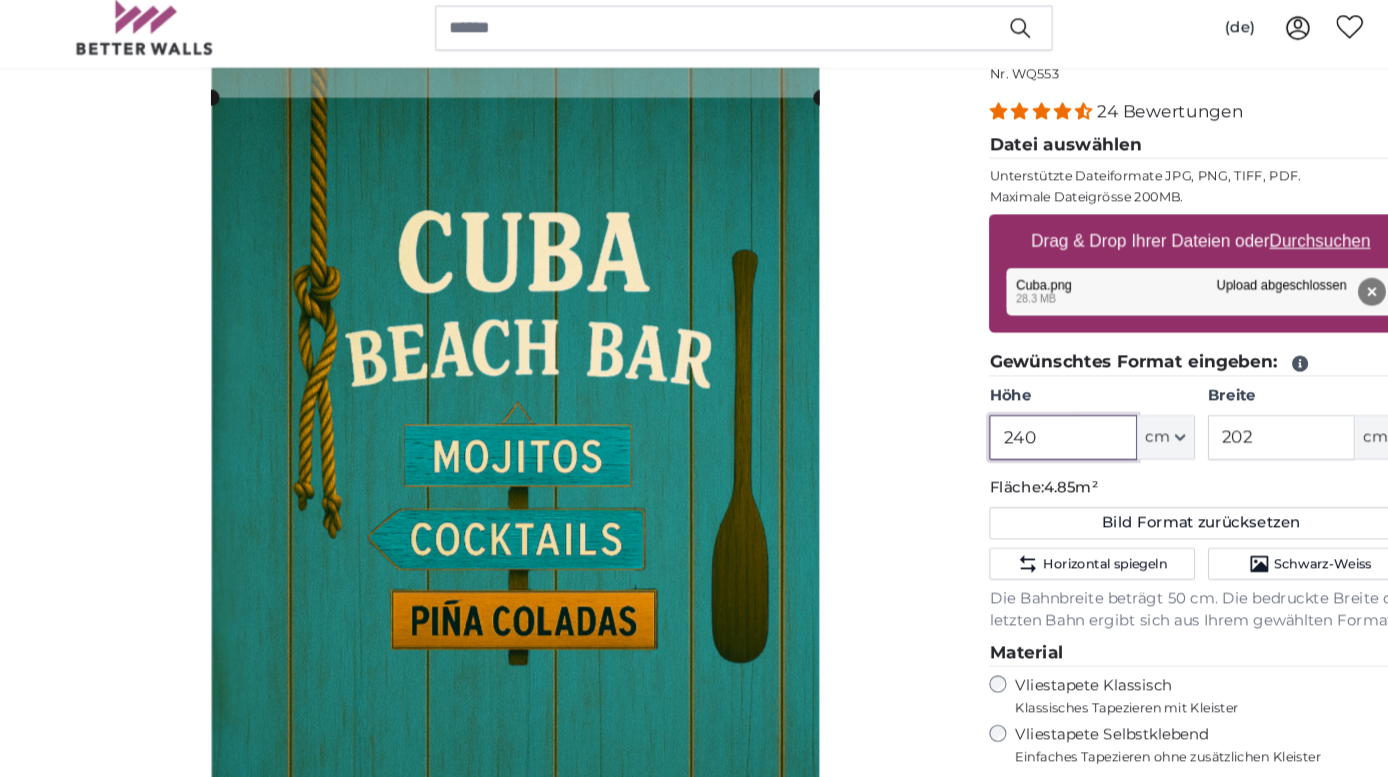 click 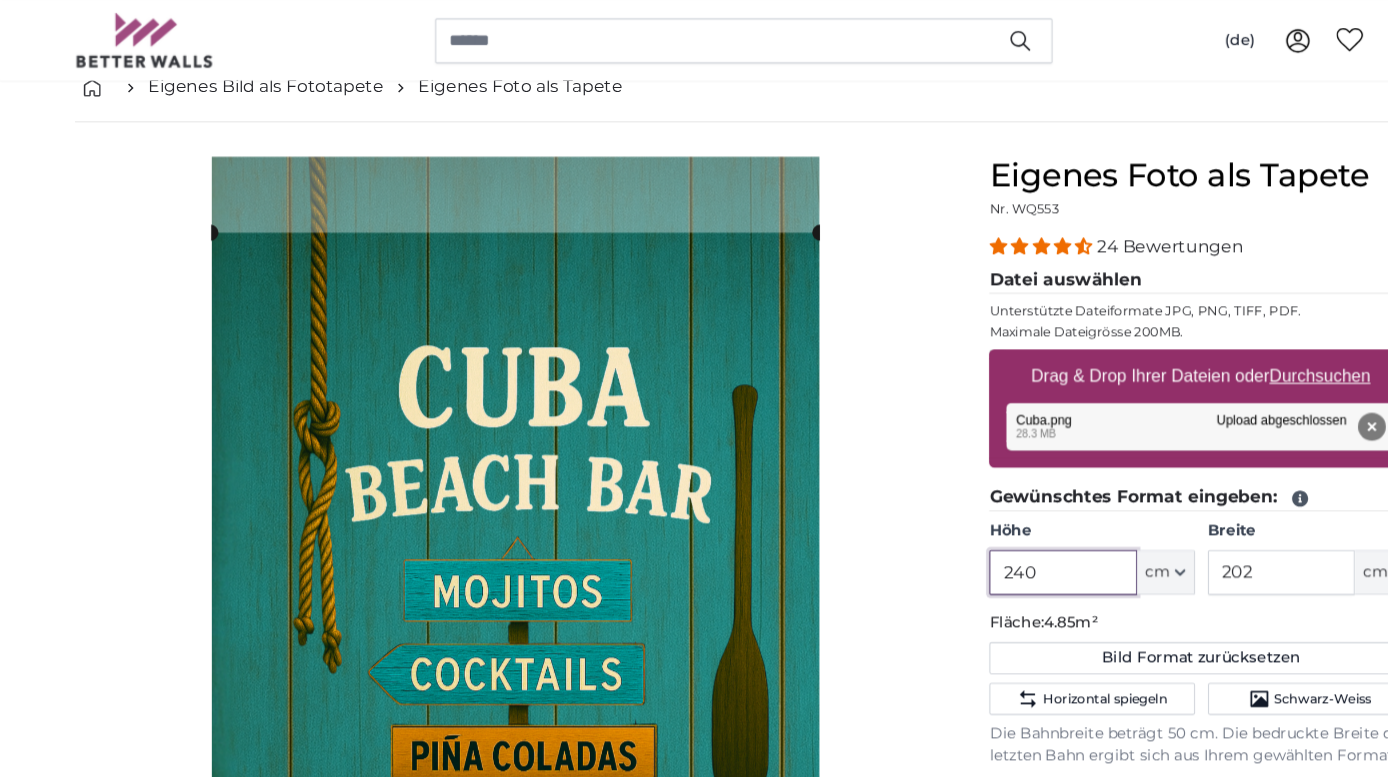 scroll, scrollTop: 109, scrollLeft: 0, axis: vertical 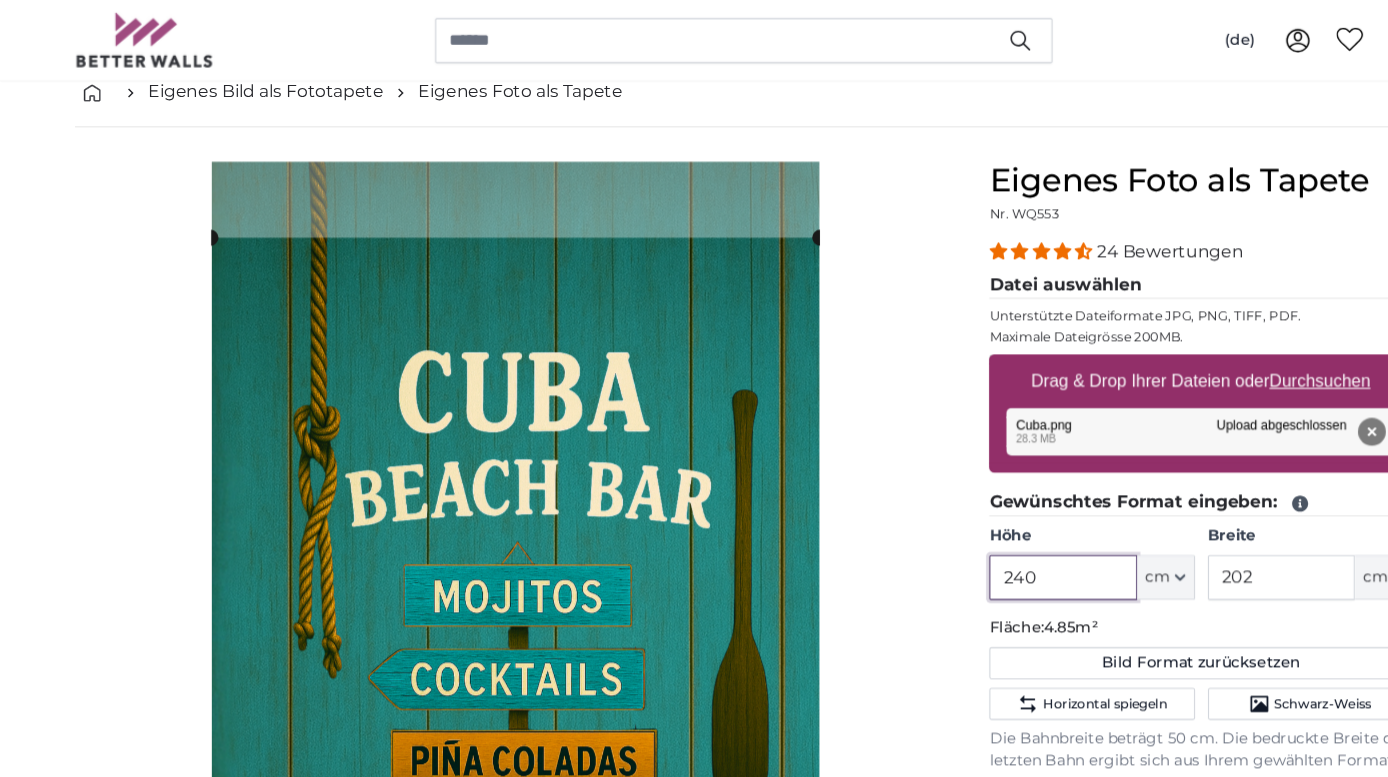 type on "240" 